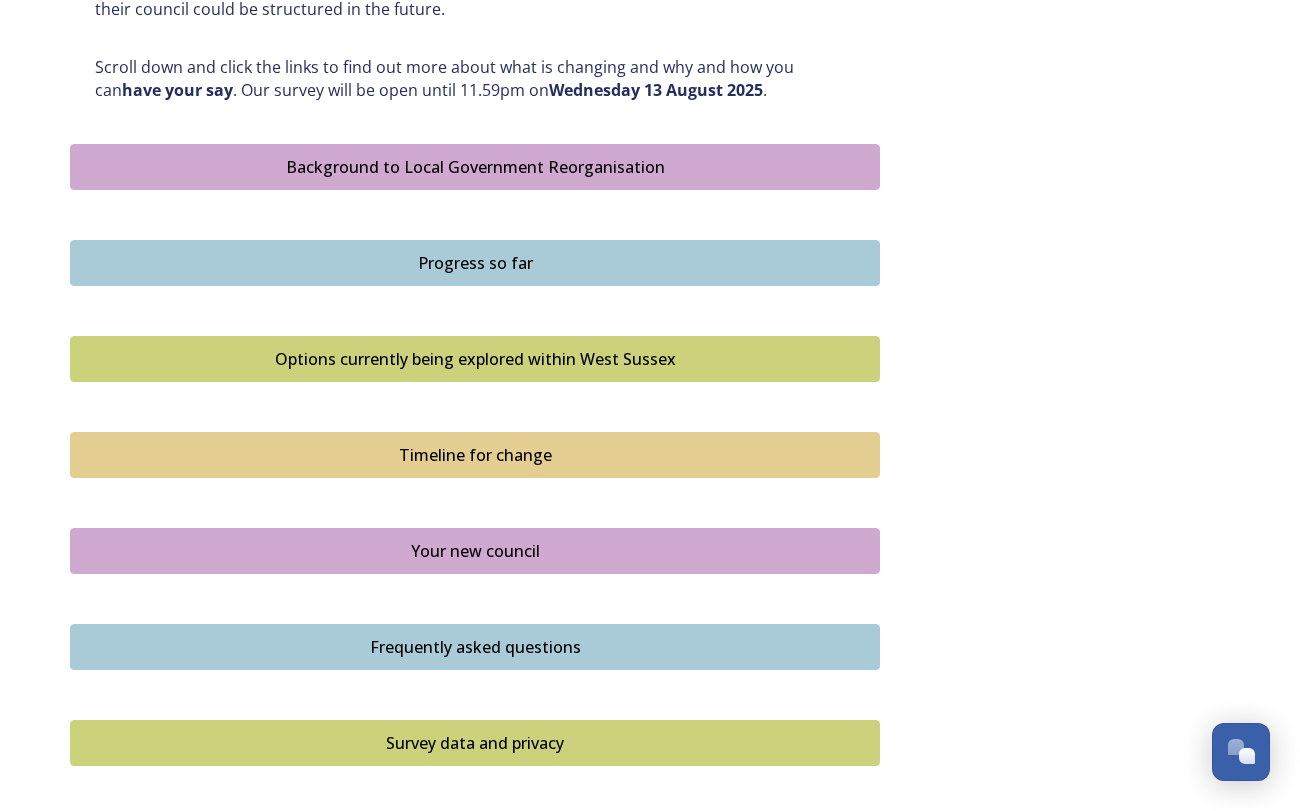 scroll, scrollTop: 1066, scrollLeft: 0, axis: vertical 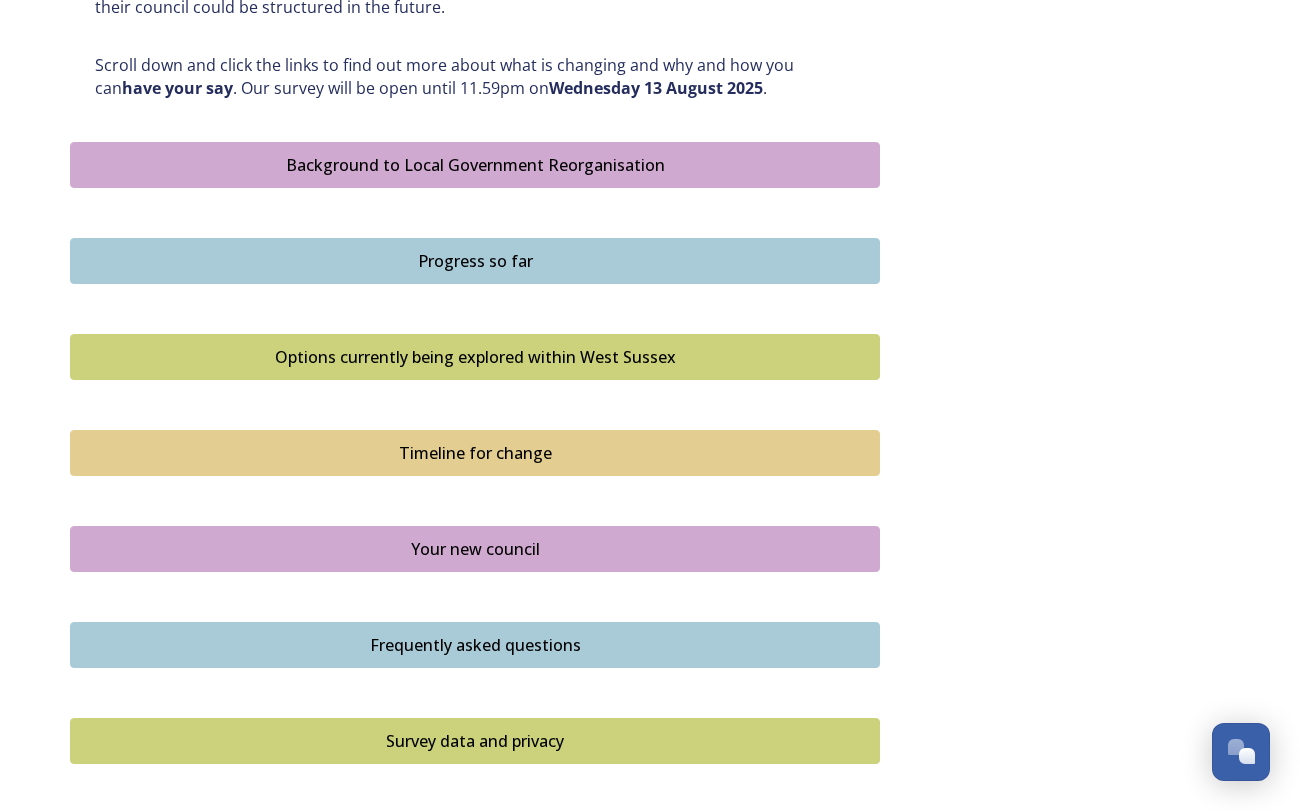 click on "Background to Local Government Reorganisation" at bounding box center [475, 165] 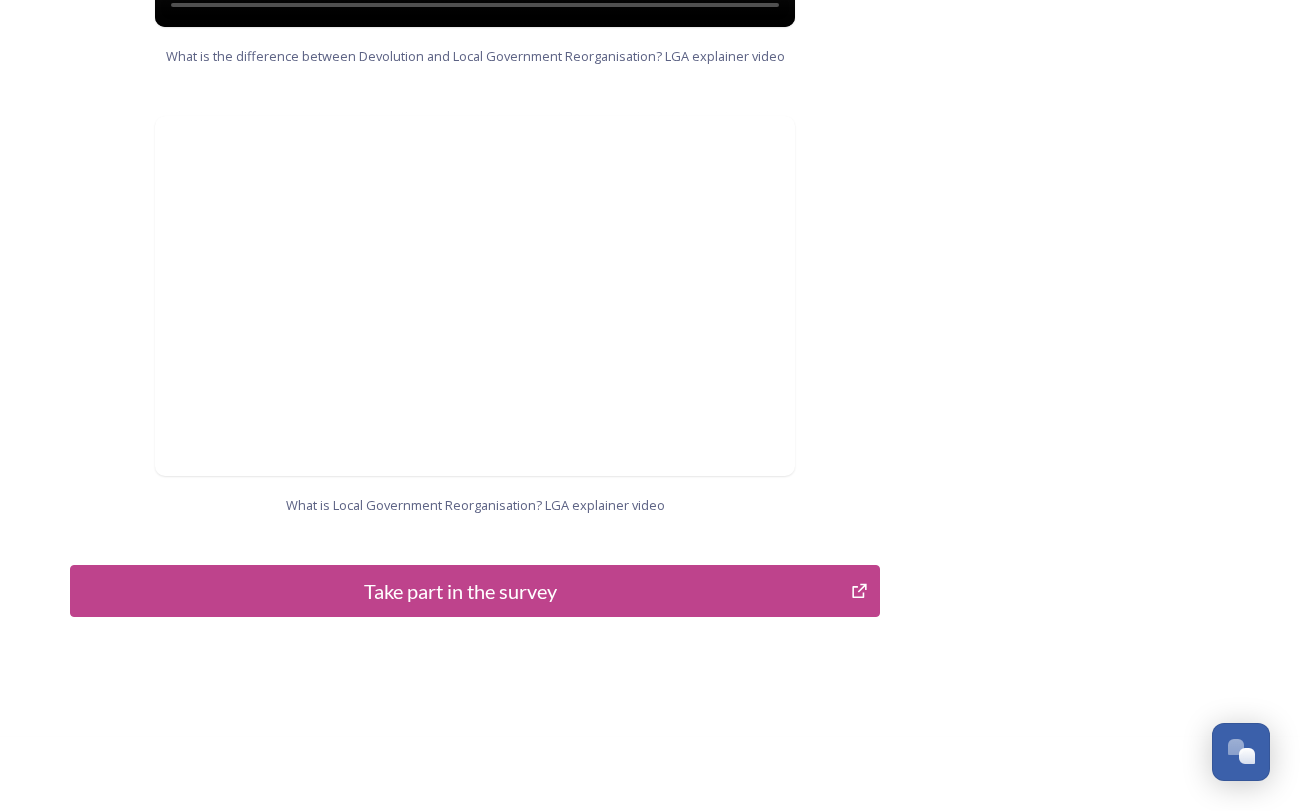 scroll, scrollTop: 1997, scrollLeft: 0, axis: vertical 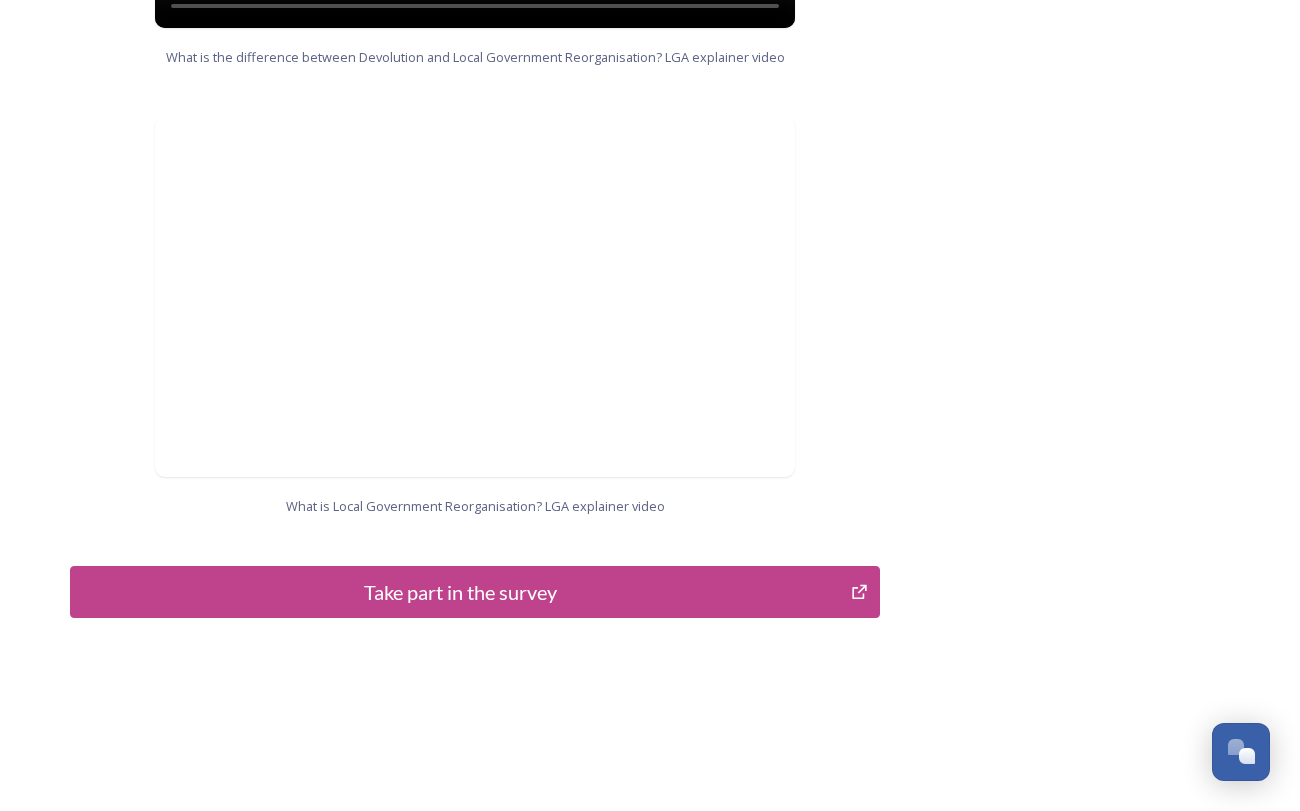 click on "Take part in the survey" at bounding box center [460, 592] 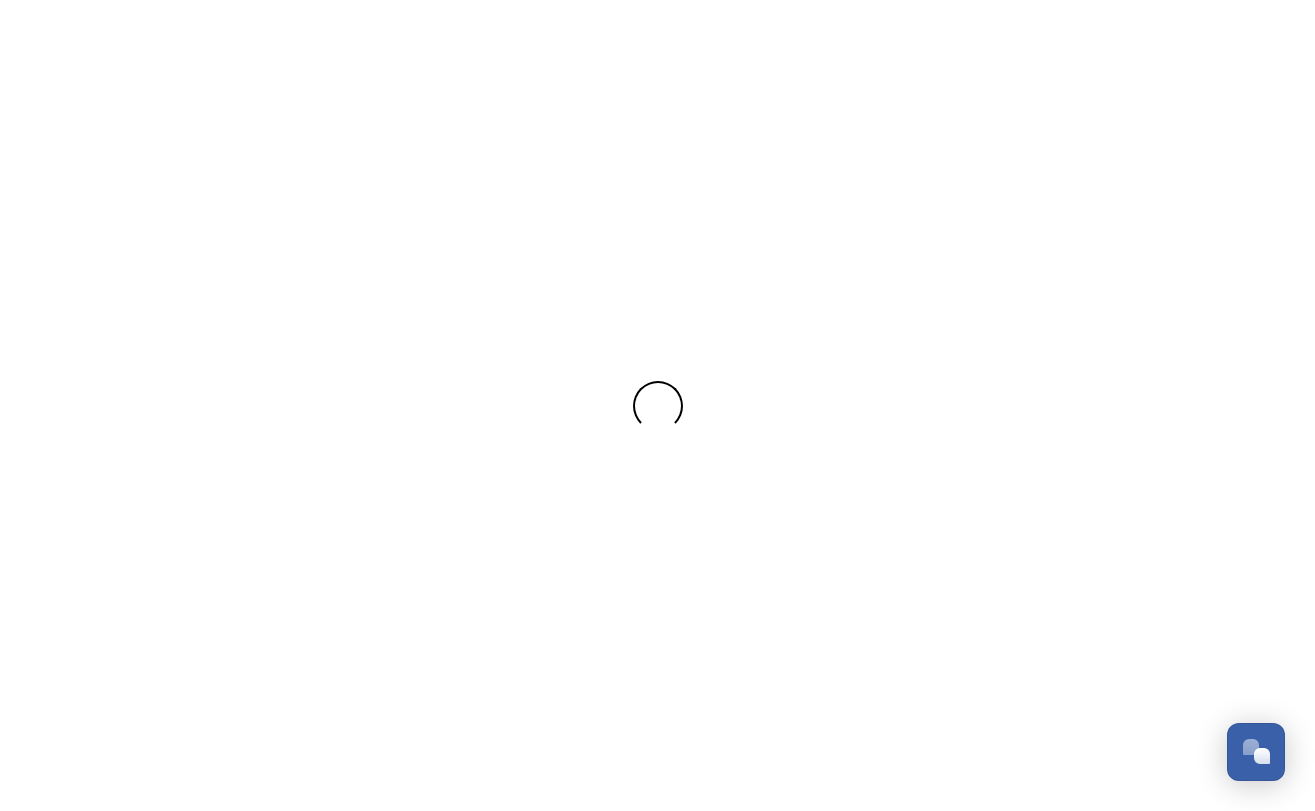 scroll, scrollTop: 0, scrollLeft: 0, axis: both 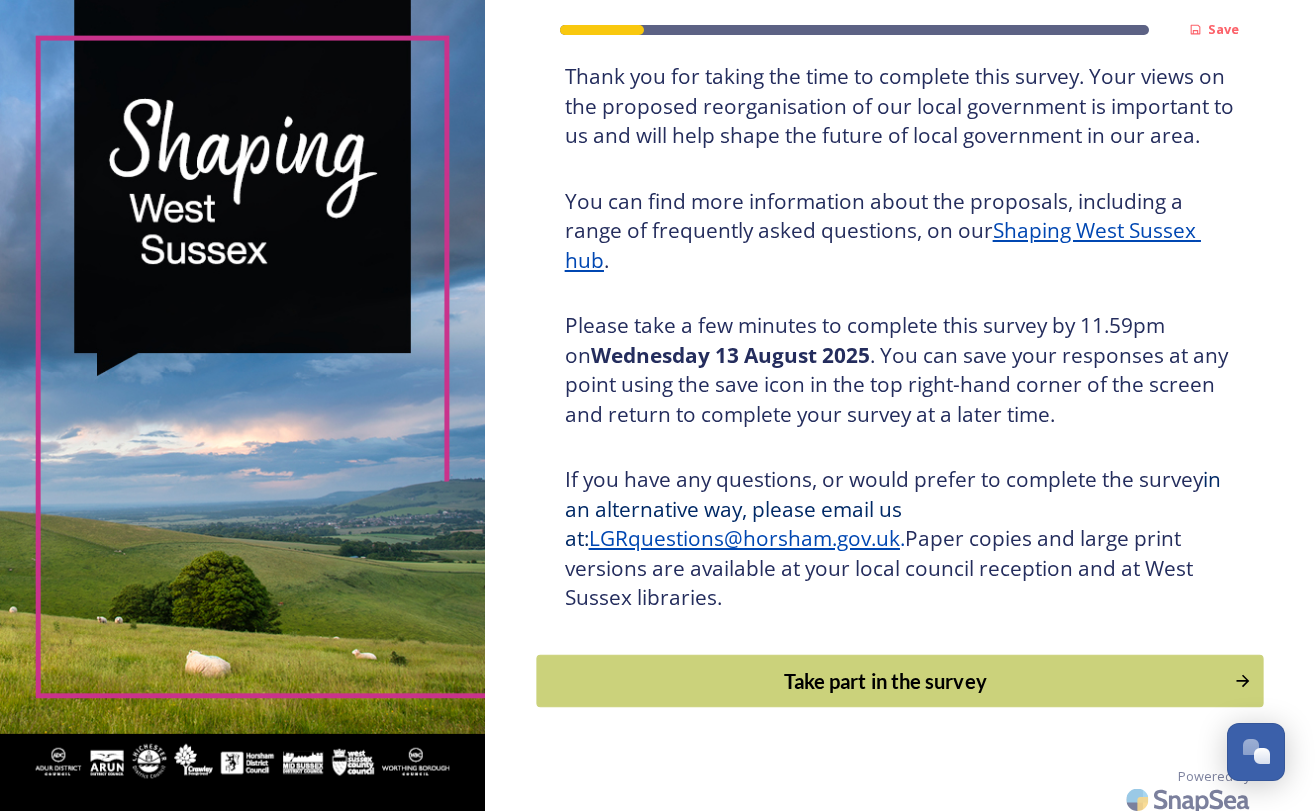 click on "Take part in the survey" at bounding box center (885, 681) 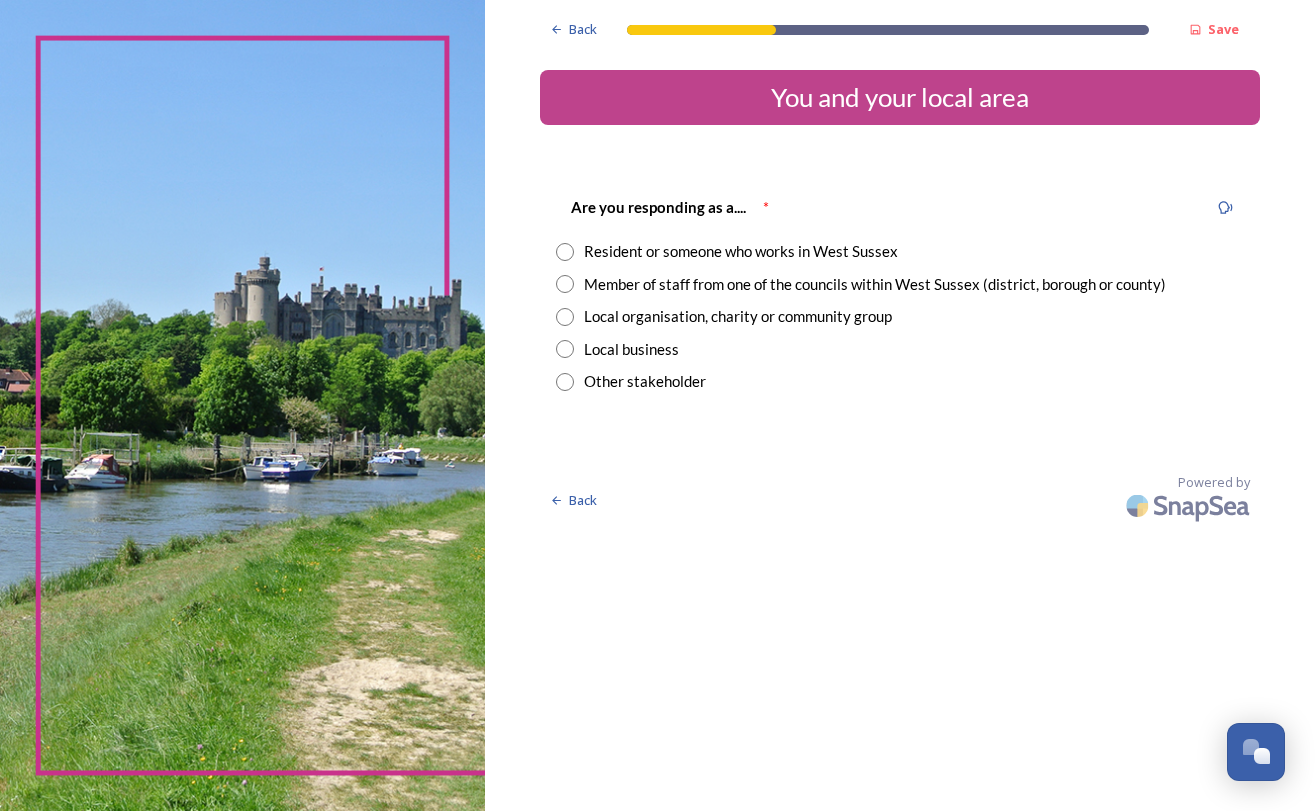 click on "Resident or someone who works in West Sussex" at bounding box center [741, 251] 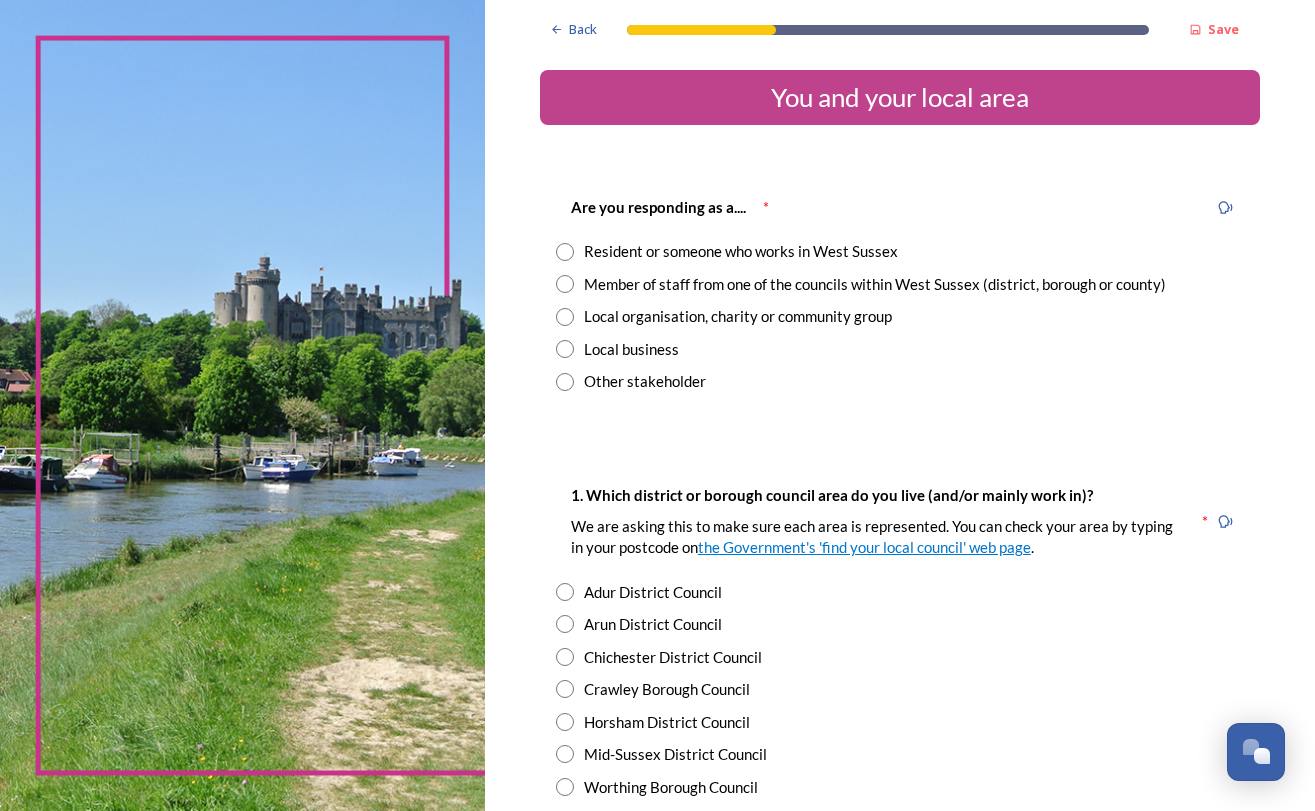radio on "true" 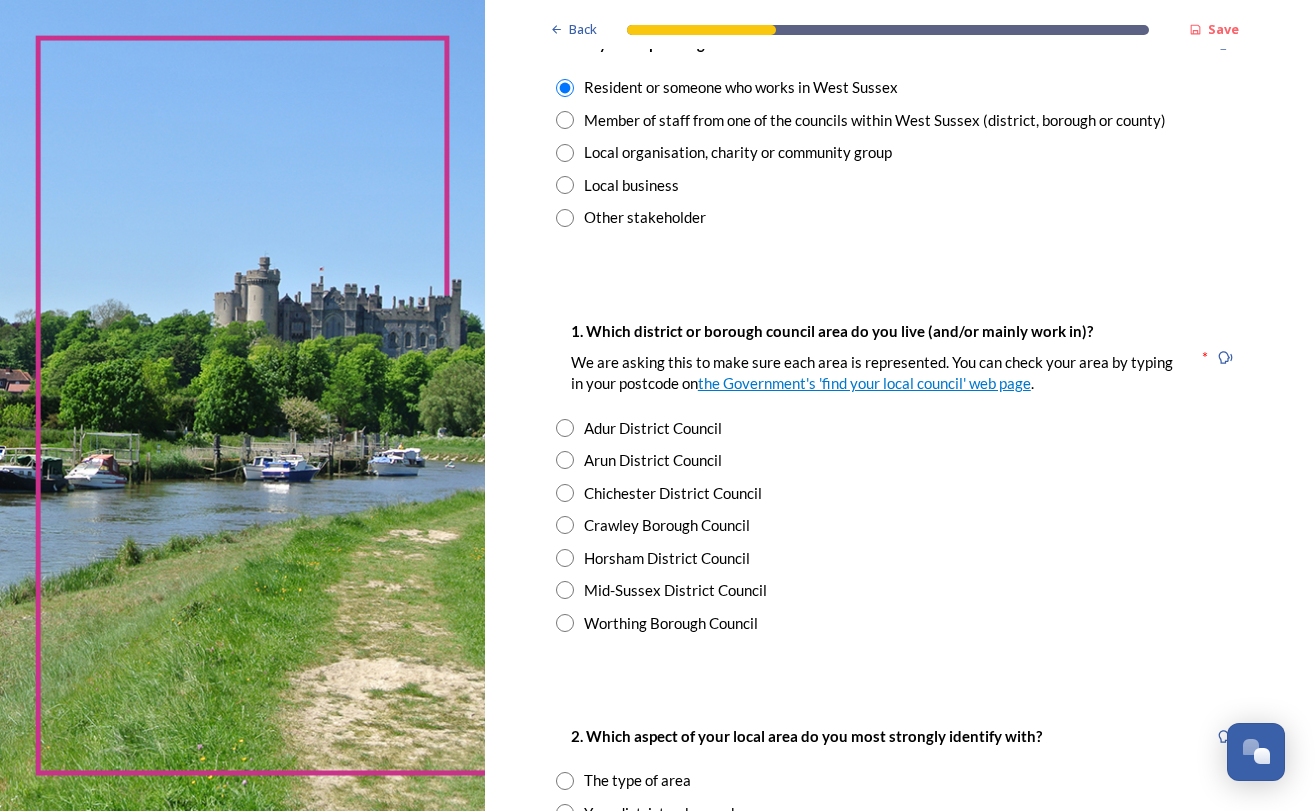 scroll, scrollTop: 212, scrollLeft: 0, axis: vertical 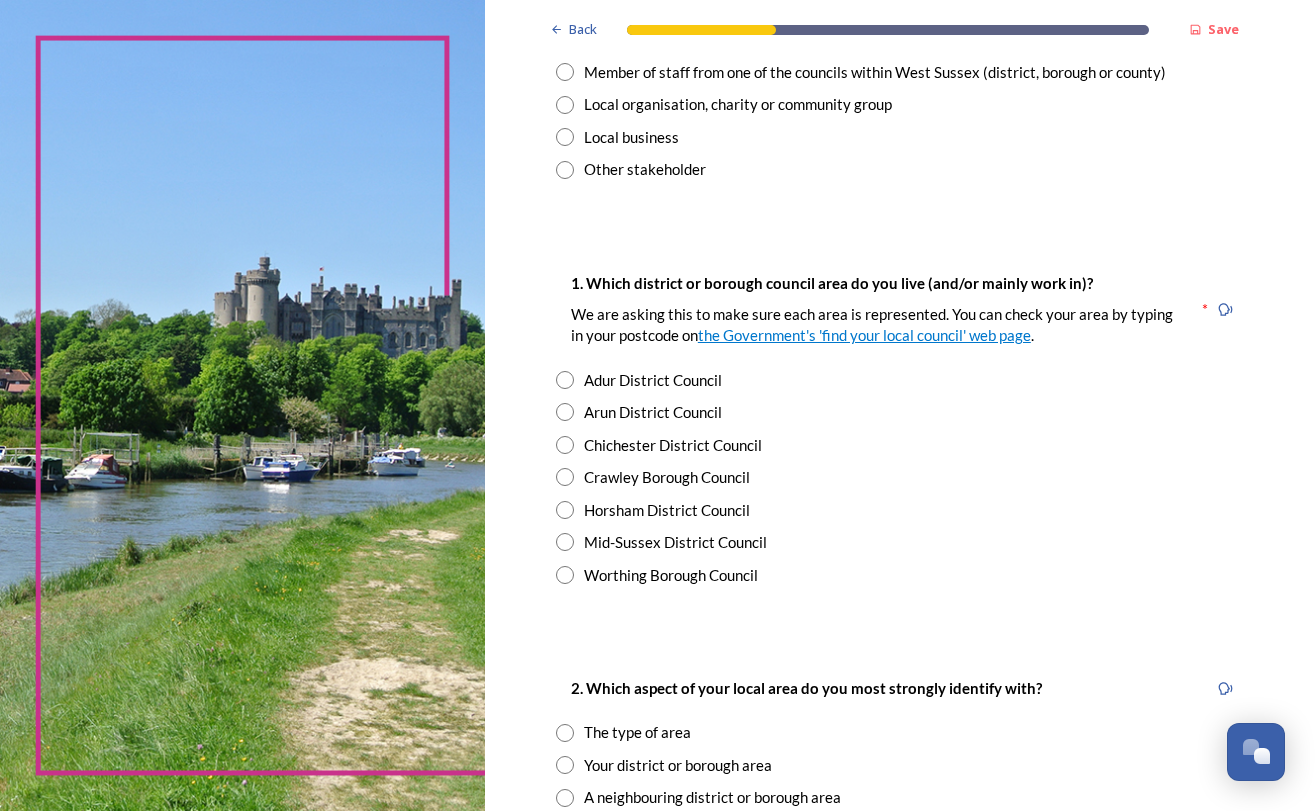 click on "Mid-Sussex District Council" at bounding box center (675, 542) 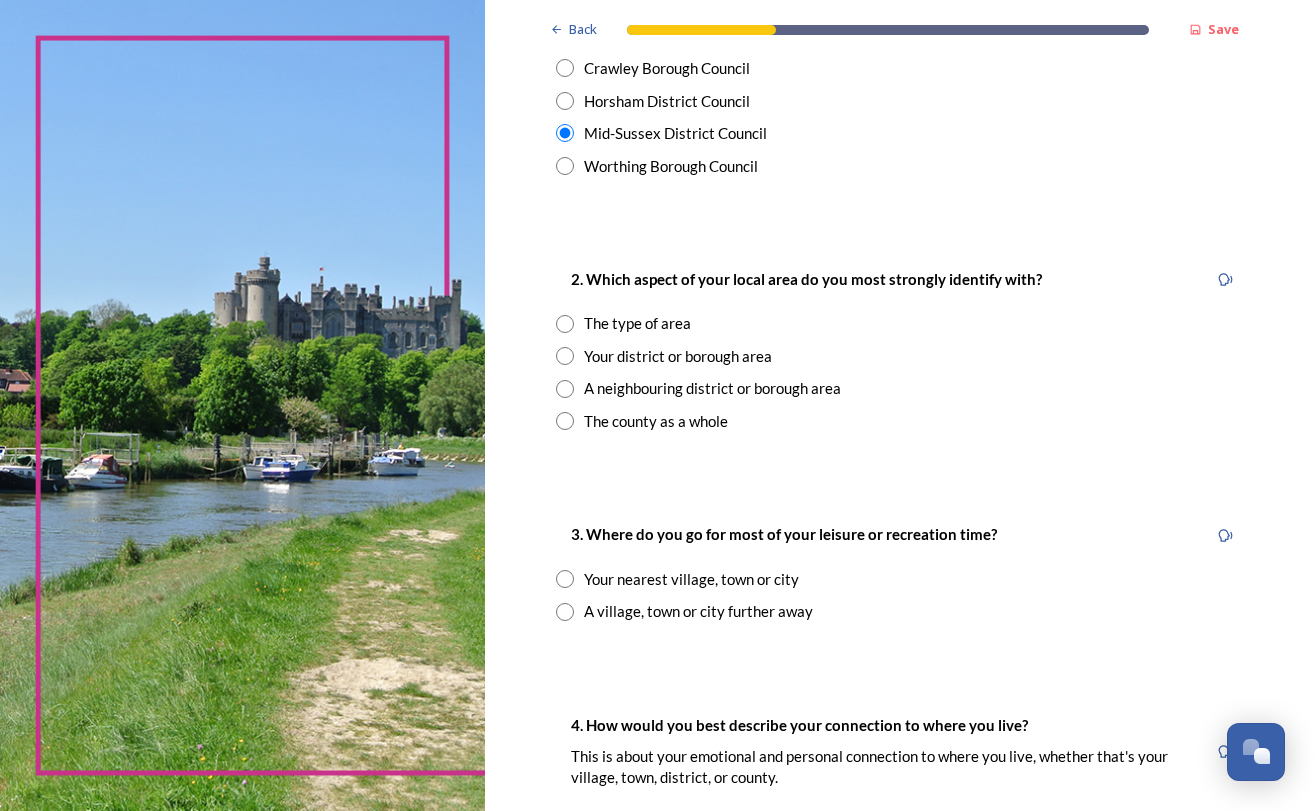 scroll, scrollTop: 623, scrollLeft: 0, axis: vertical 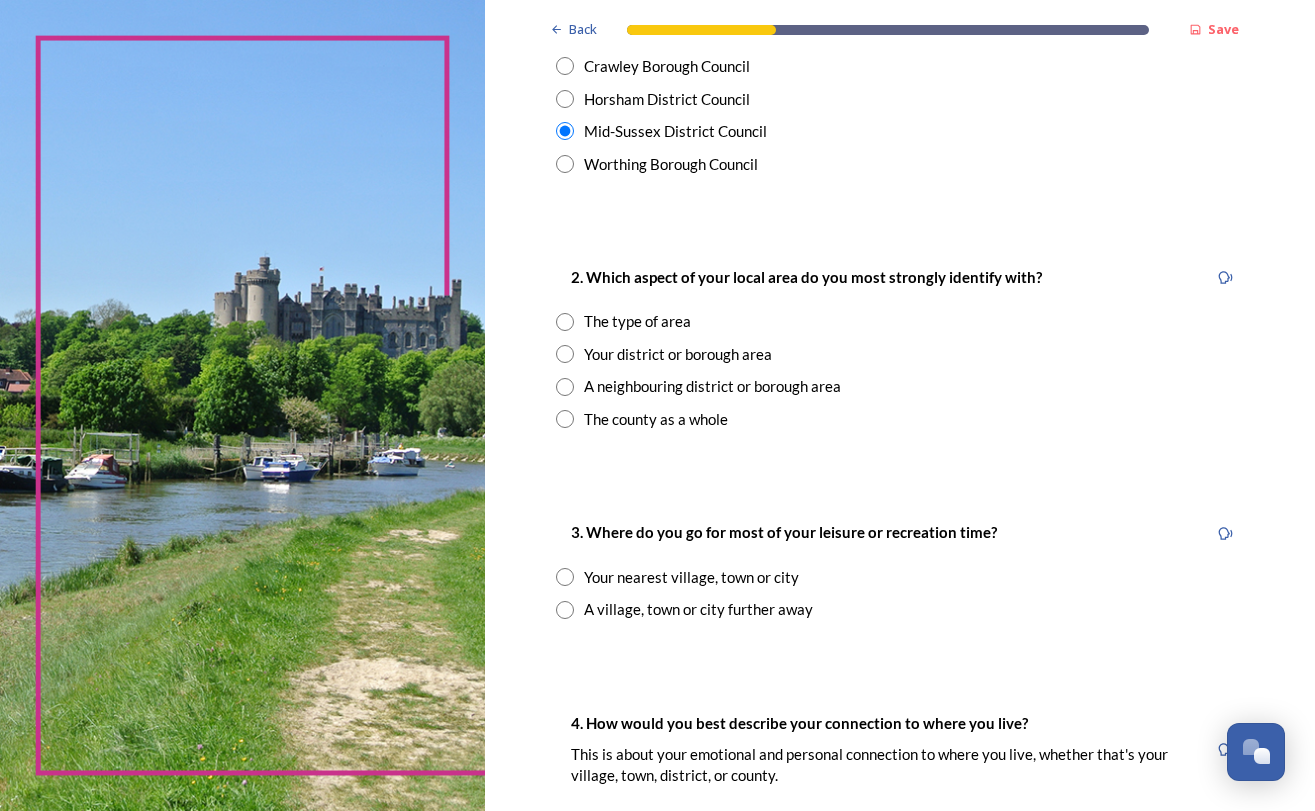 click on "Your district or borough area" at bounding box center (678, 354) 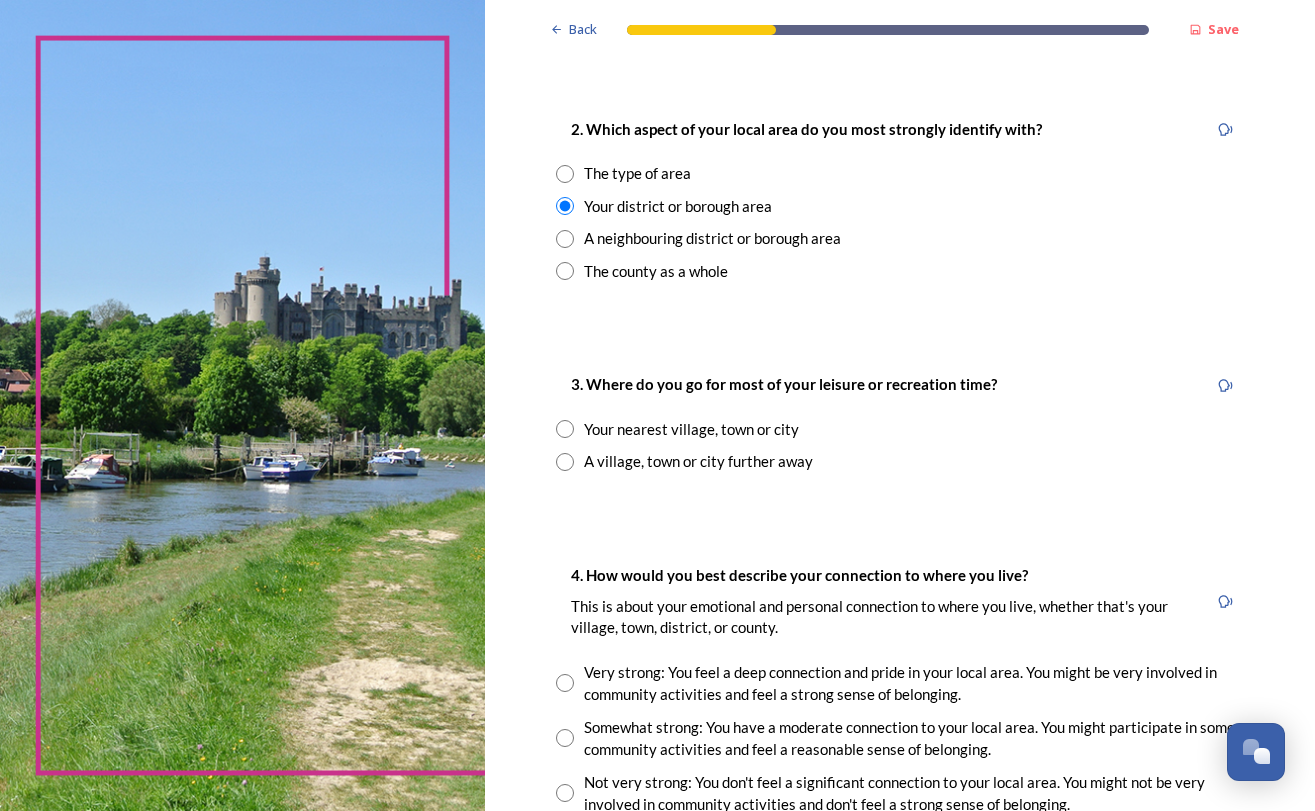 scroll, scrollTop: 788, scrollLeft: 0, axis: vertical 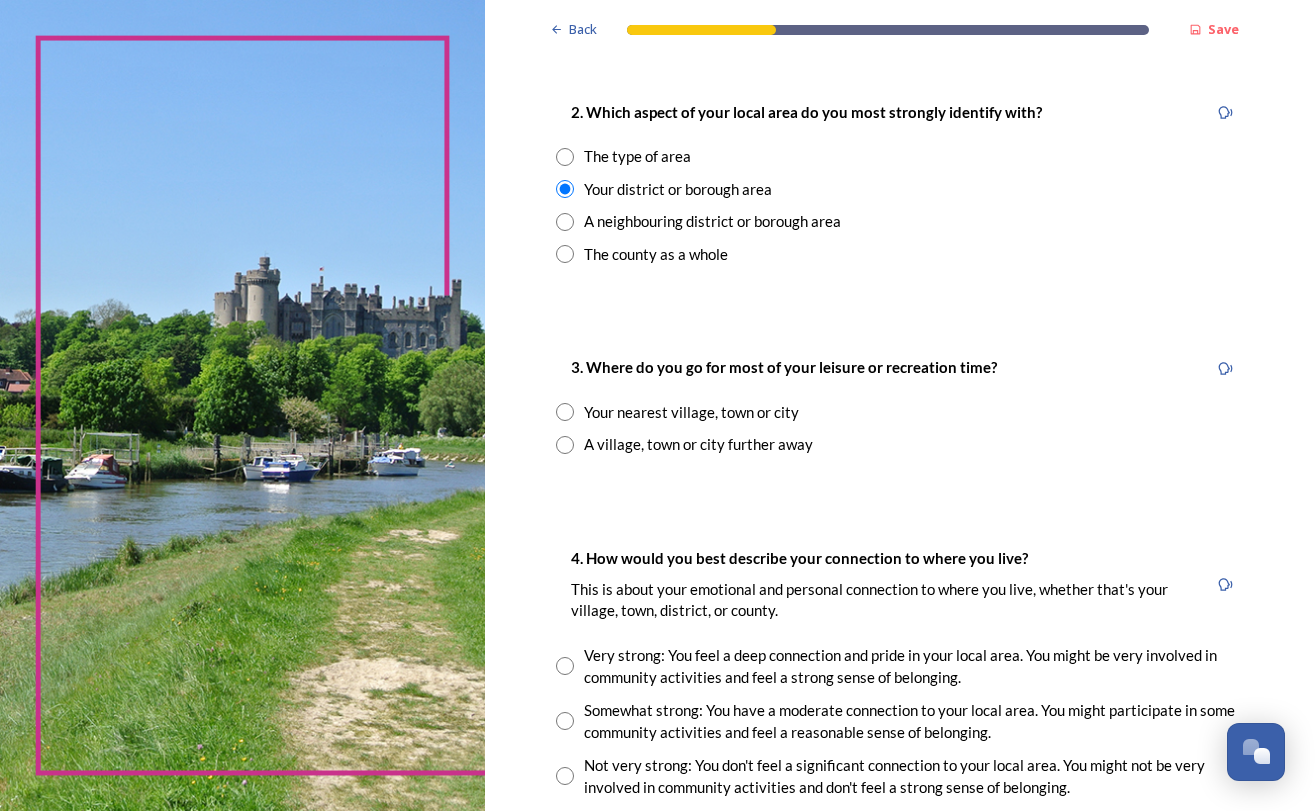 click on "Your nearest village, town or city" at bounding box center [691, 412] 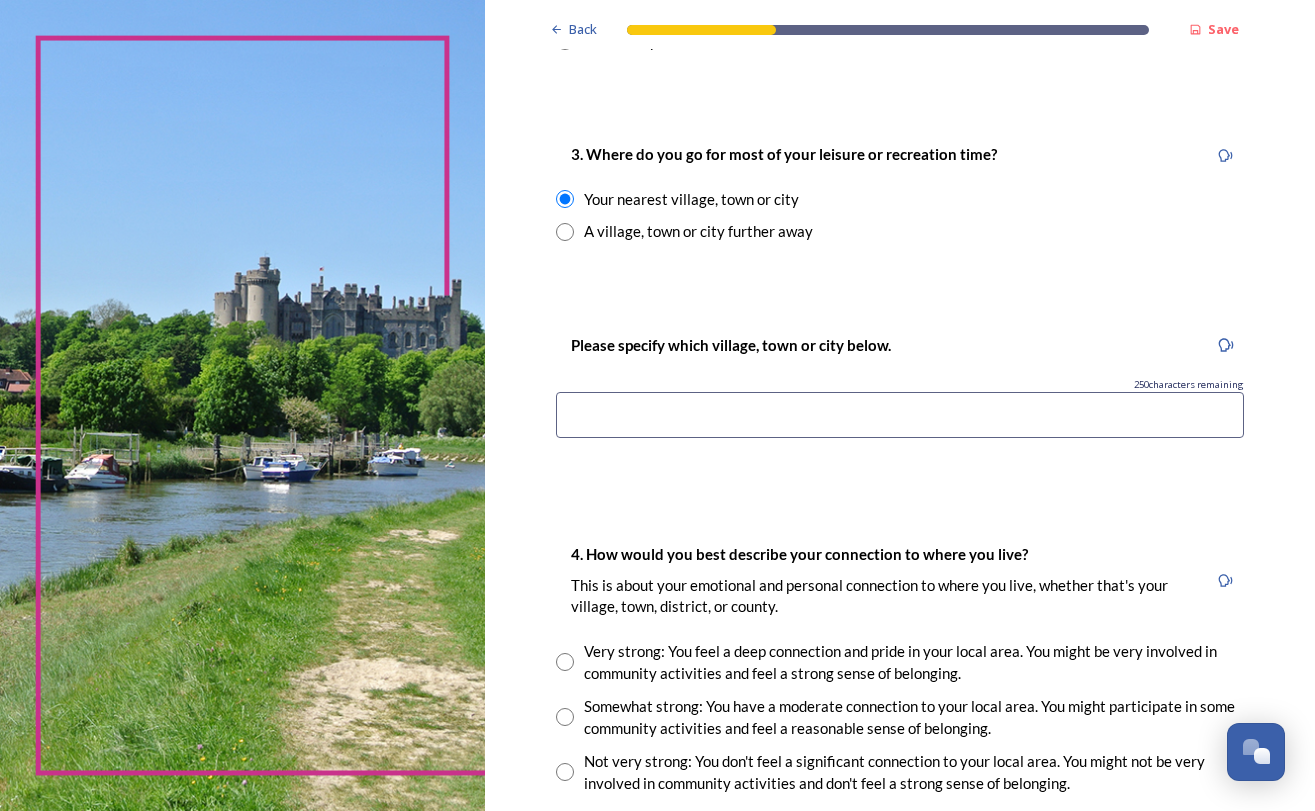 scroll, scrollTop: 1012, scrollLeft: 0, axis: vertical 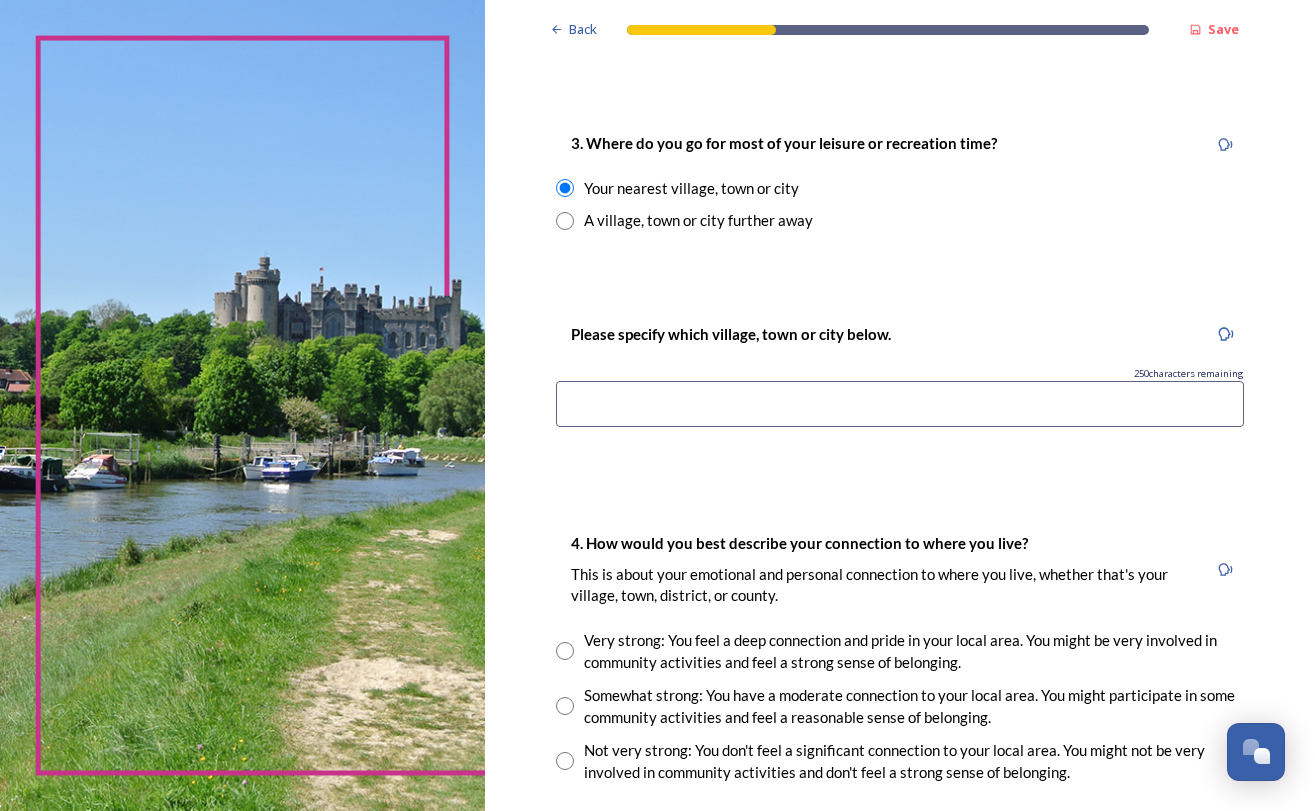 click at bounding box center [900, 404] 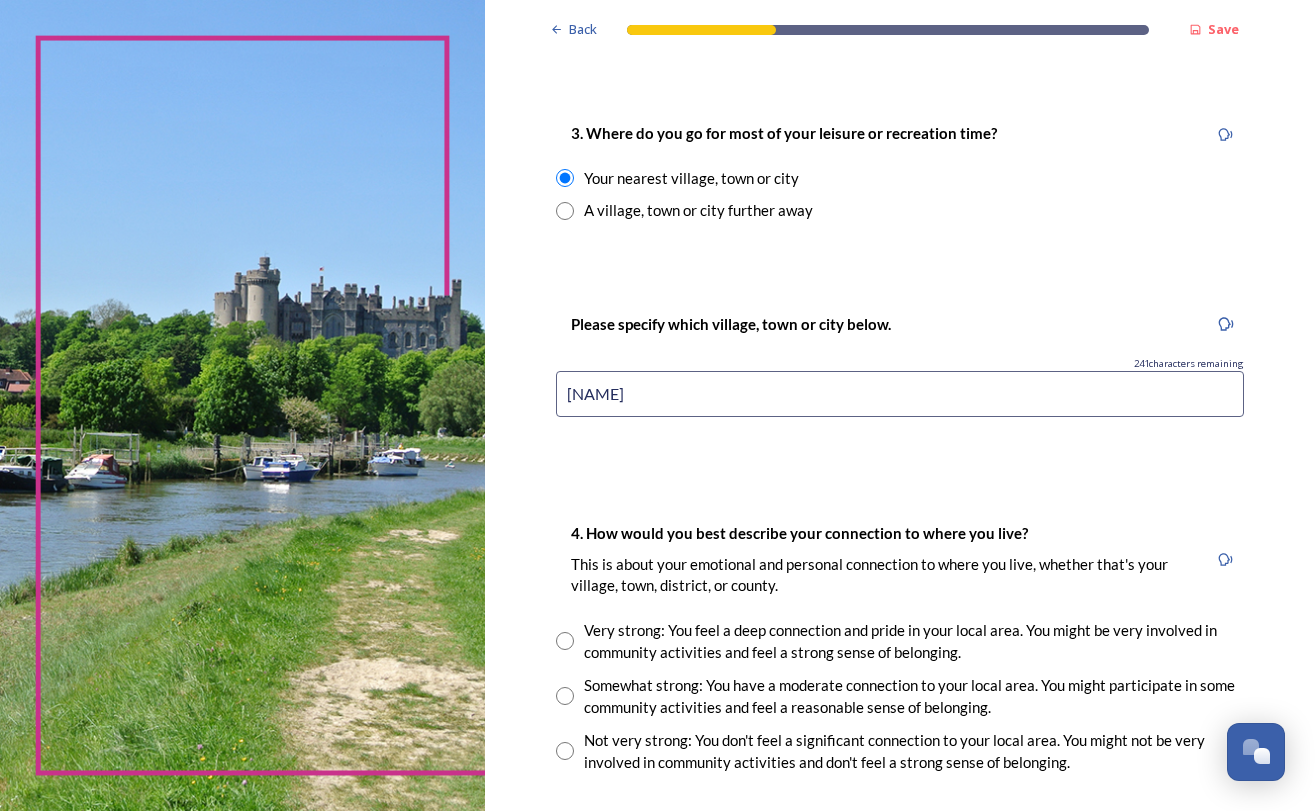type on "[NAME]" 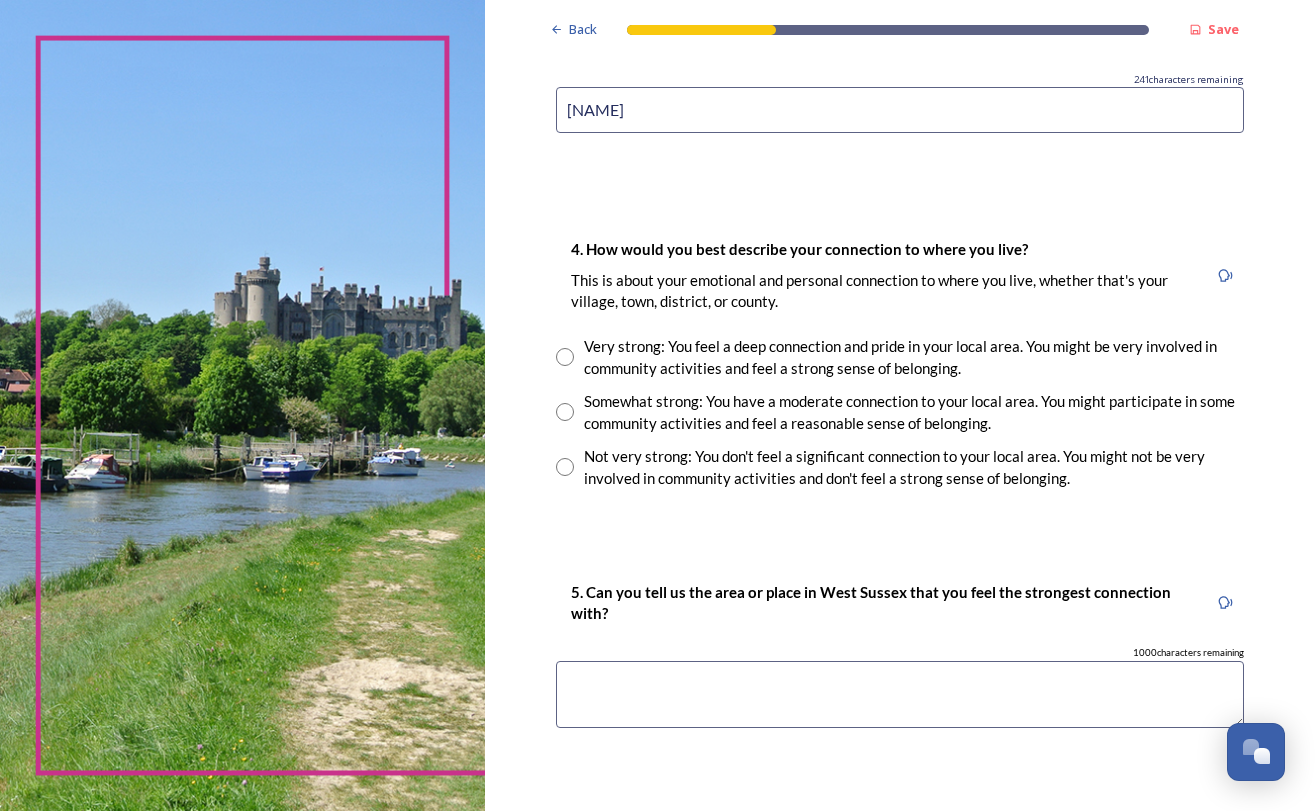 scroll, scrollTop: 1314, scrollLeft: 0, axis: vertical 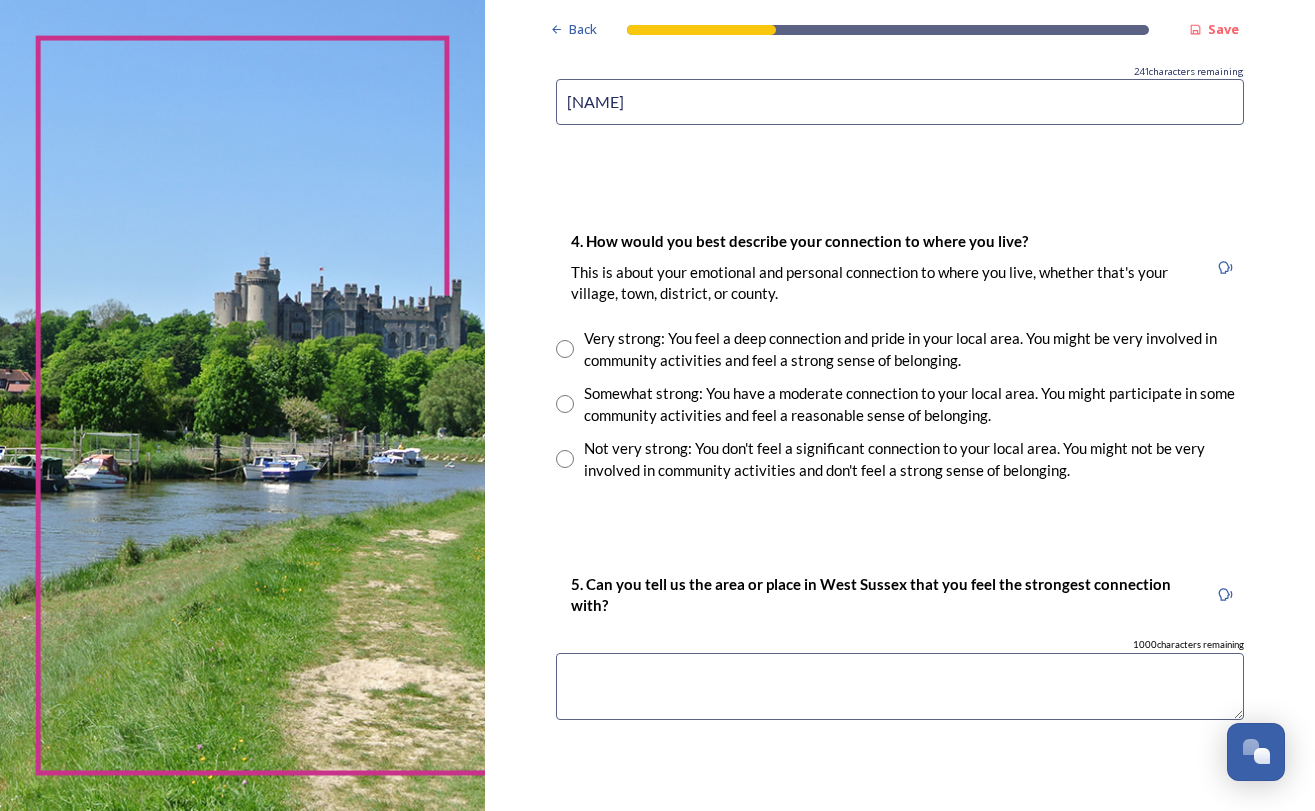 click at bounding box center (565, 404) 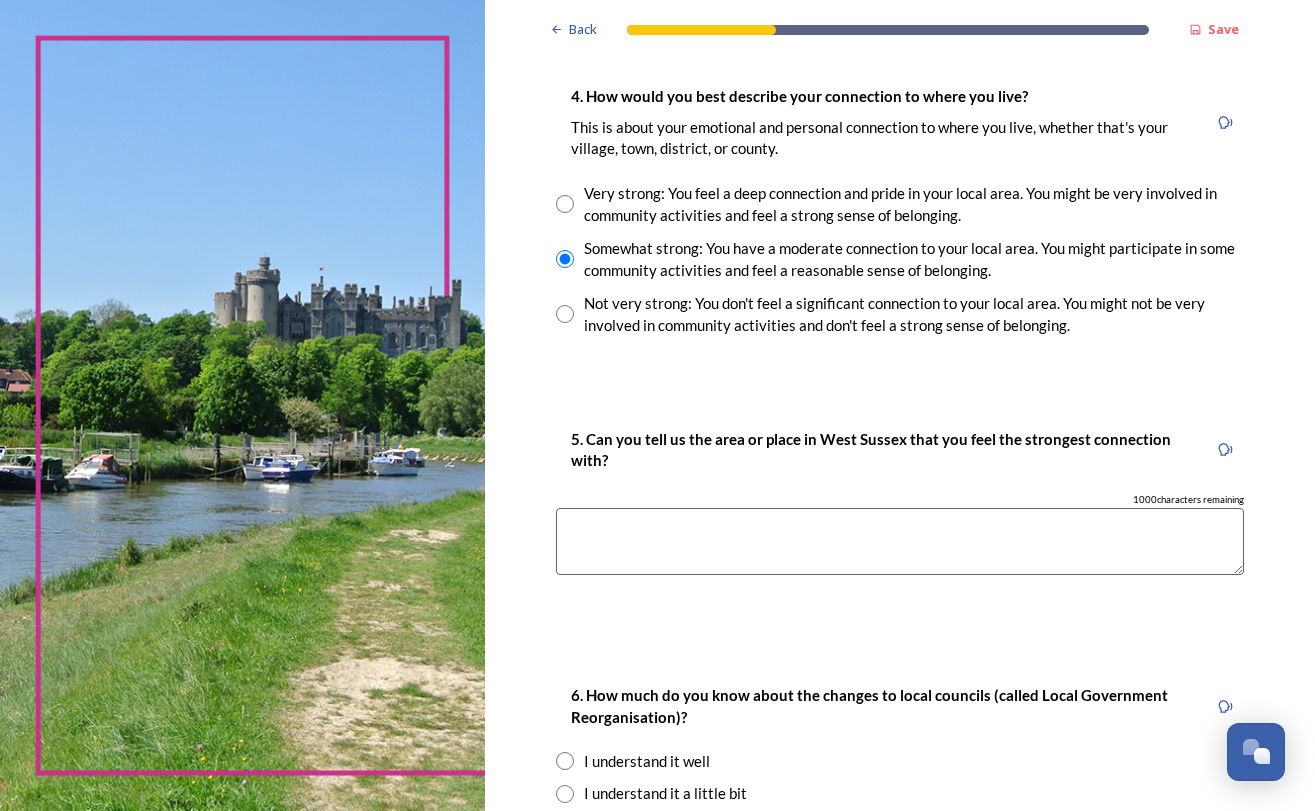 scroll, scrollTop: 1460, scrollLeft: 0, axis: vertical 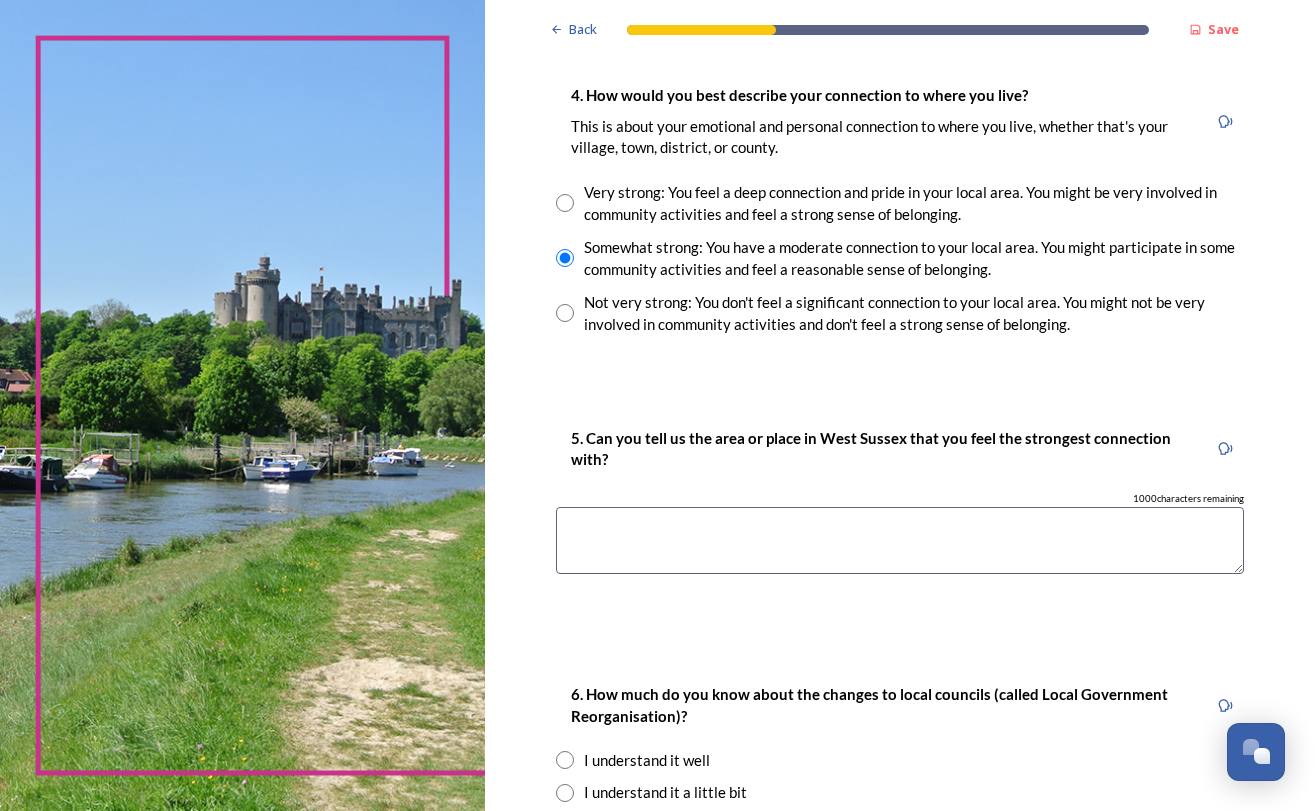 click at bounding box center (900, 540) 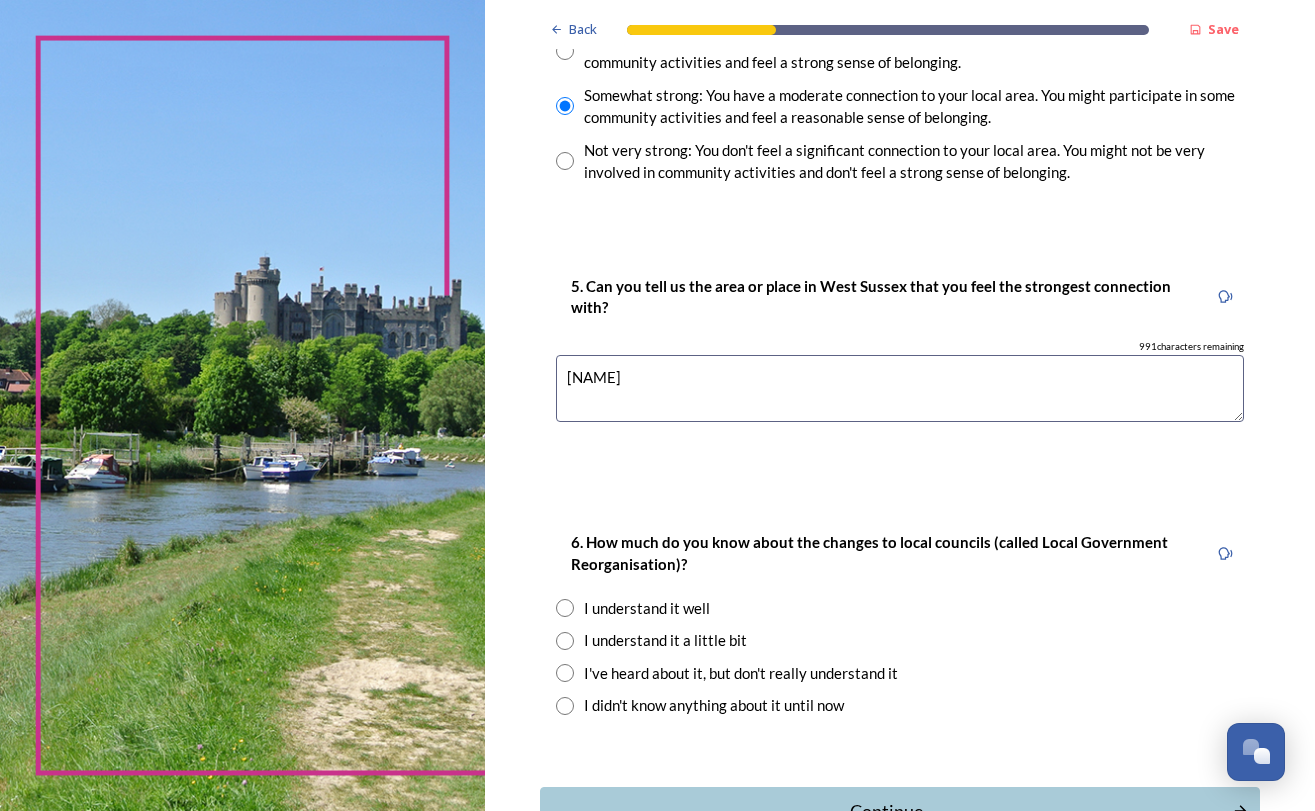 scroll, scrollTop: 1622, scrollLeft: 0, axis: vertical 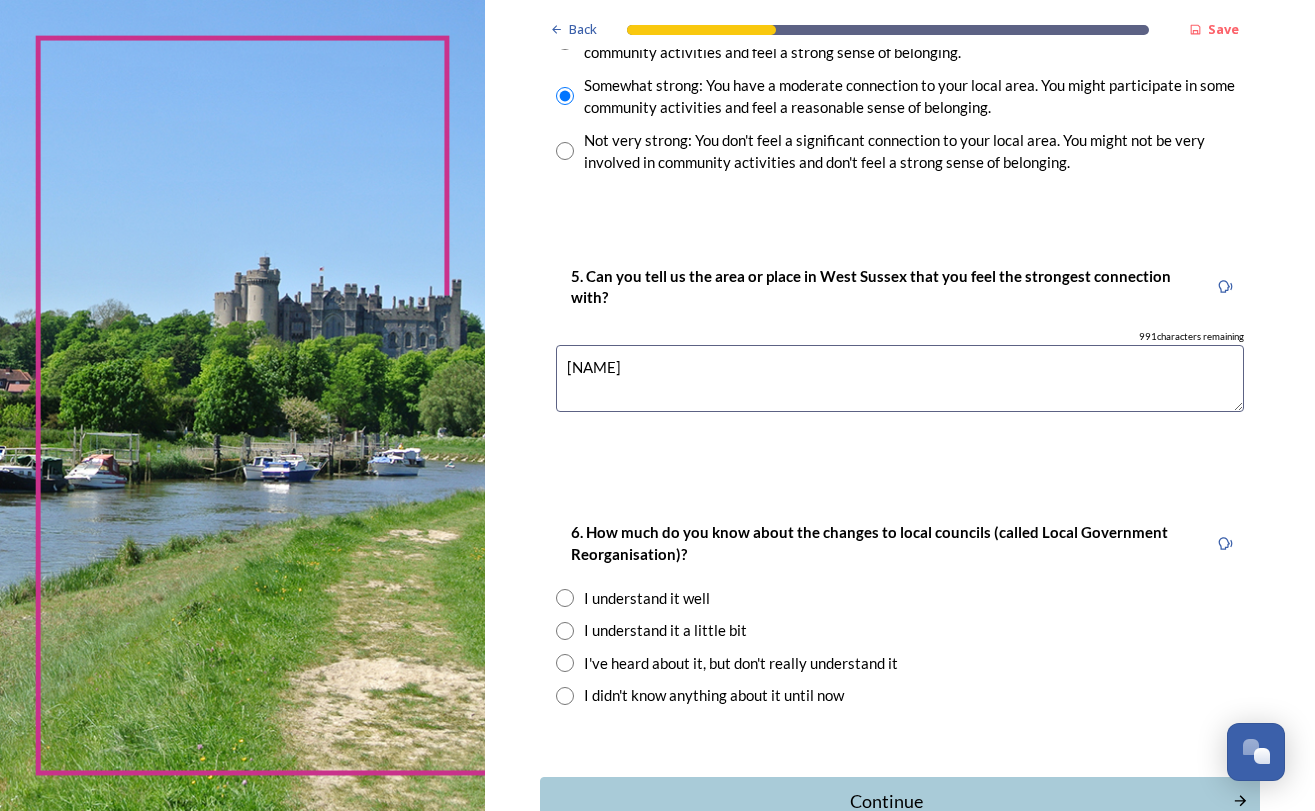 type on "[NAME]" 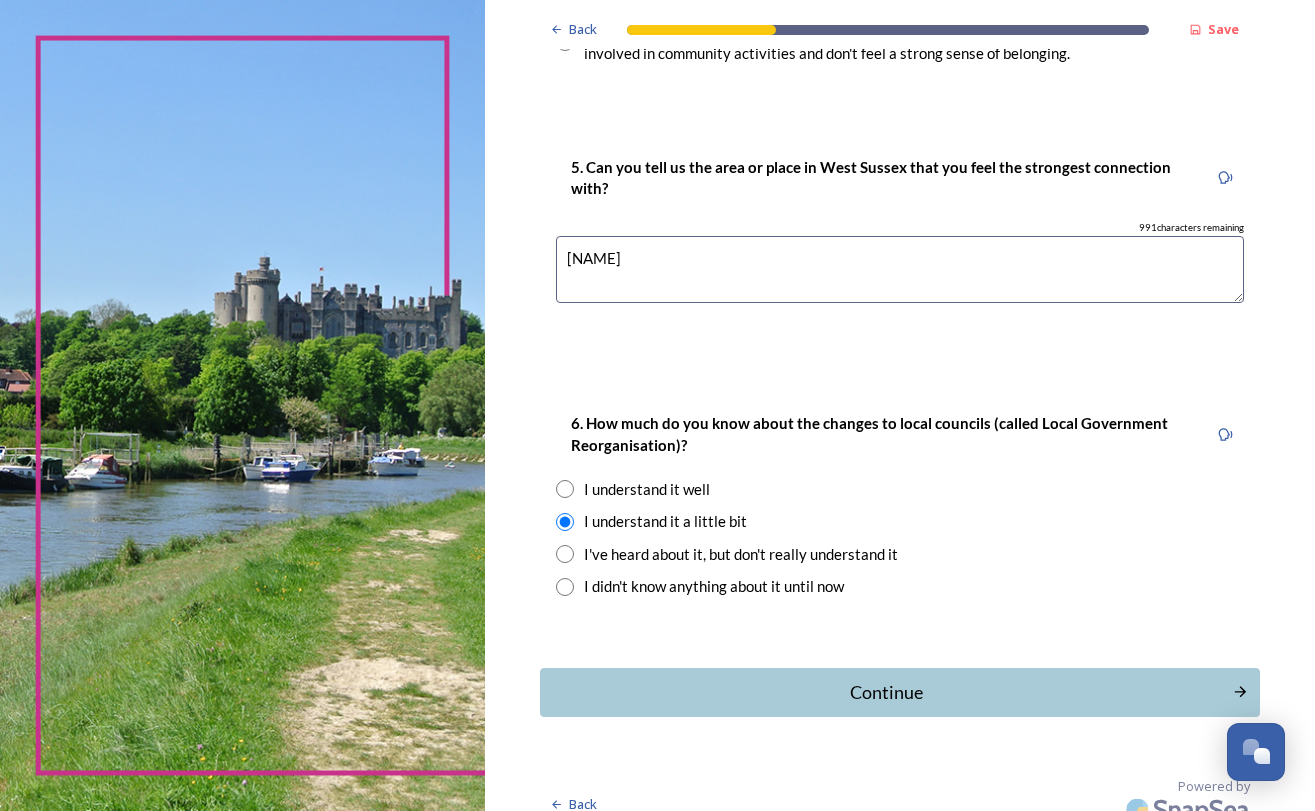 scroll, scrollTop: 1730, scrollLeft: 0, axis: vertical 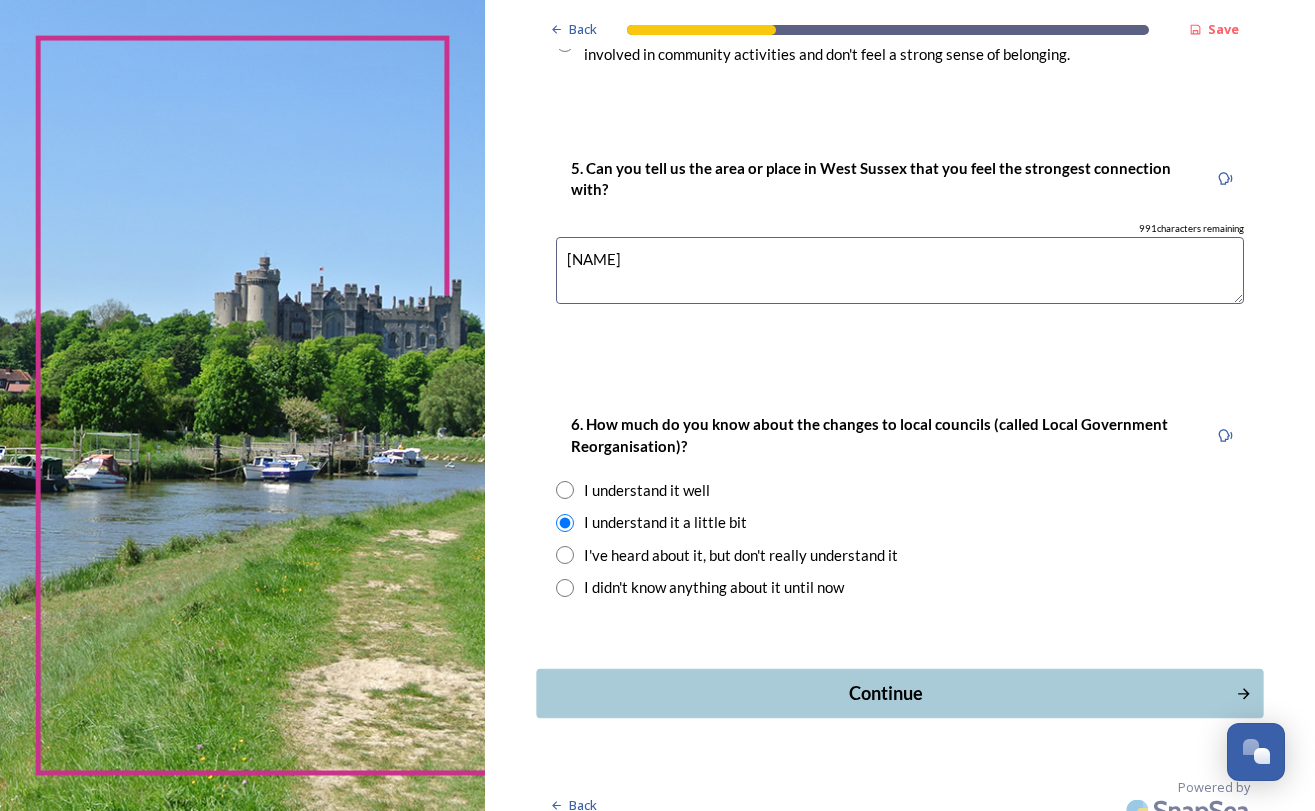 click on "Continue" at bounding box center (885, 693) 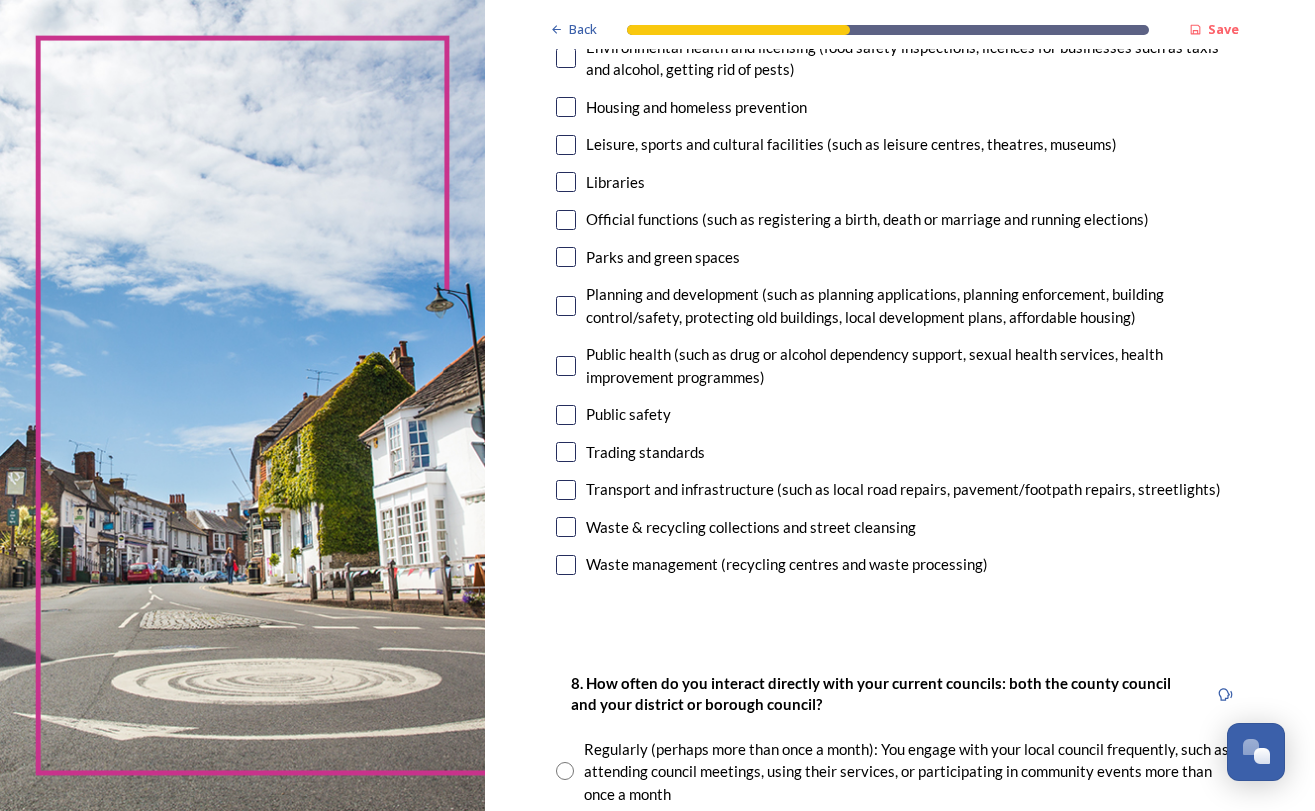 scroll, scrollTop: 522, scrollLeft: 0, axis: vertical 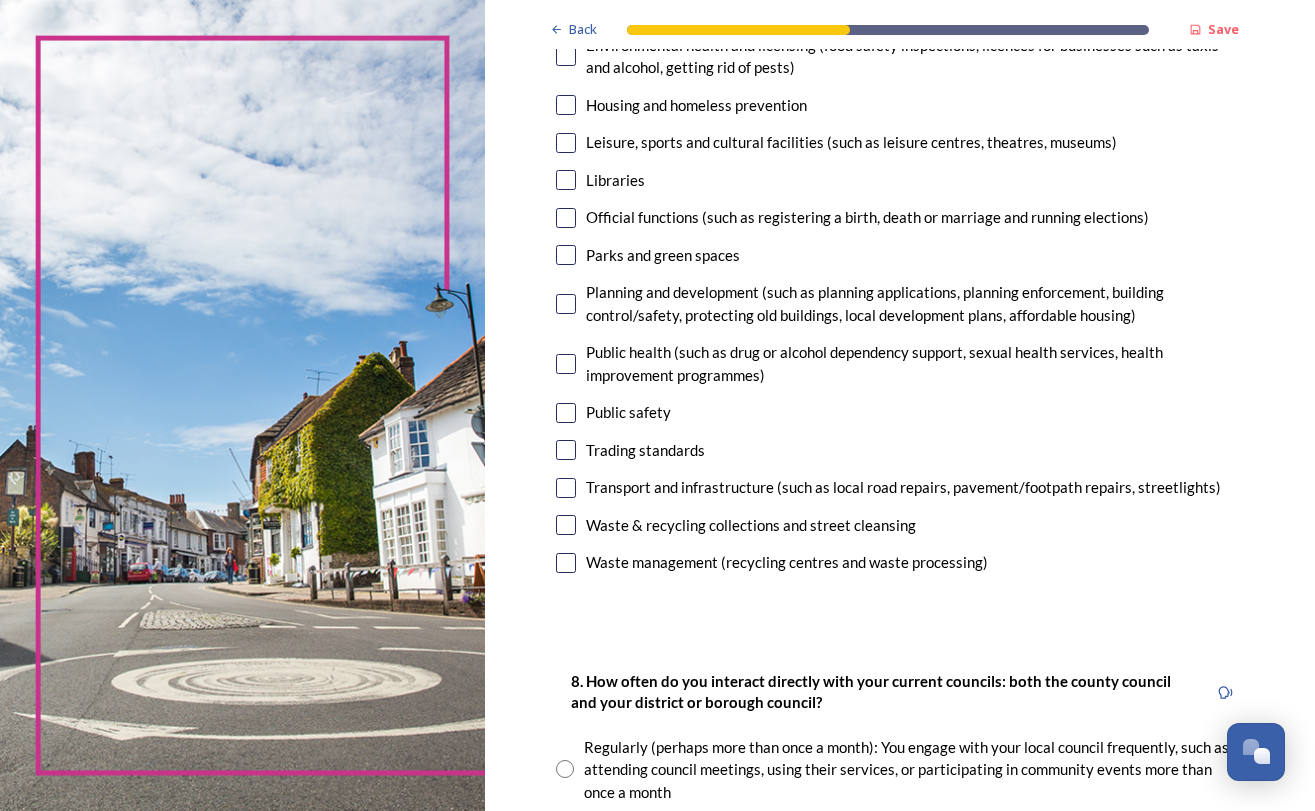 click at bounding box center (566, 255) 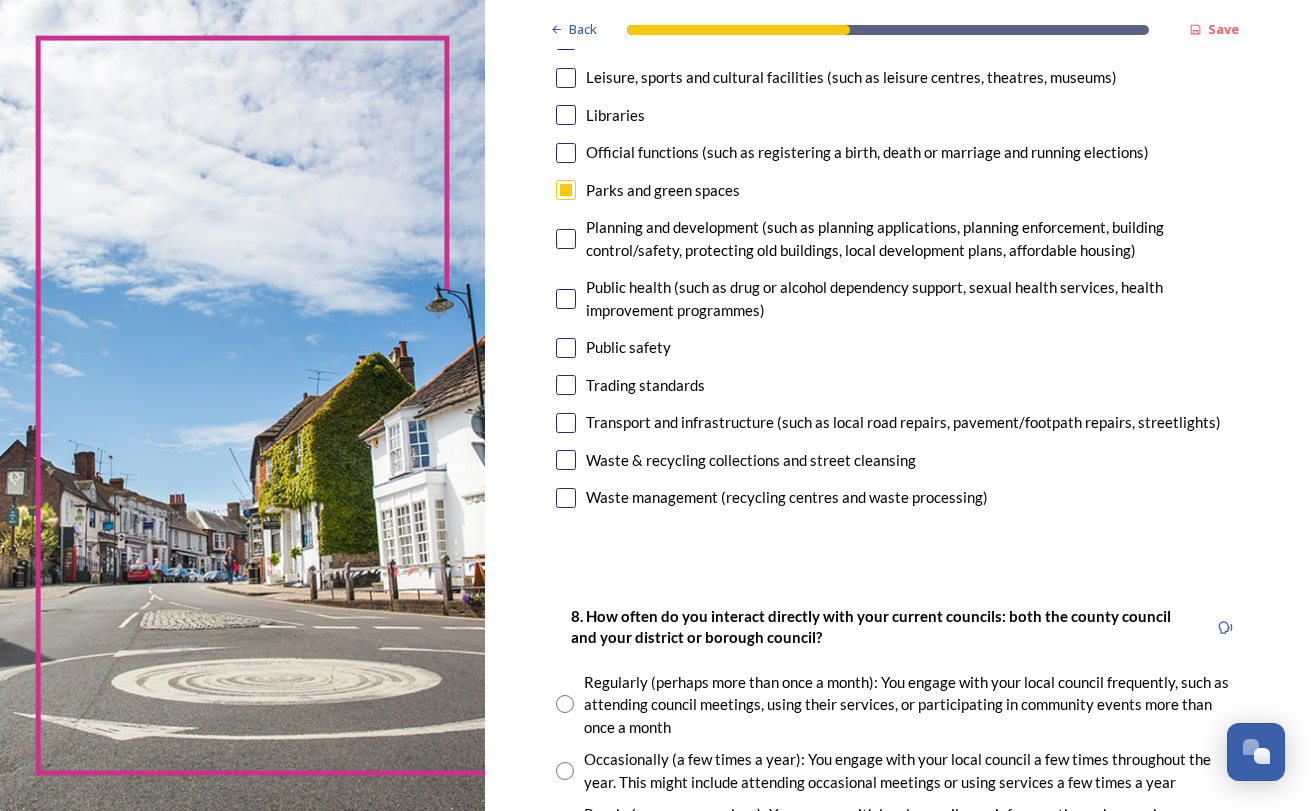 scroll, scrollTop: 590, scrollLeft: 0, axis: vertical 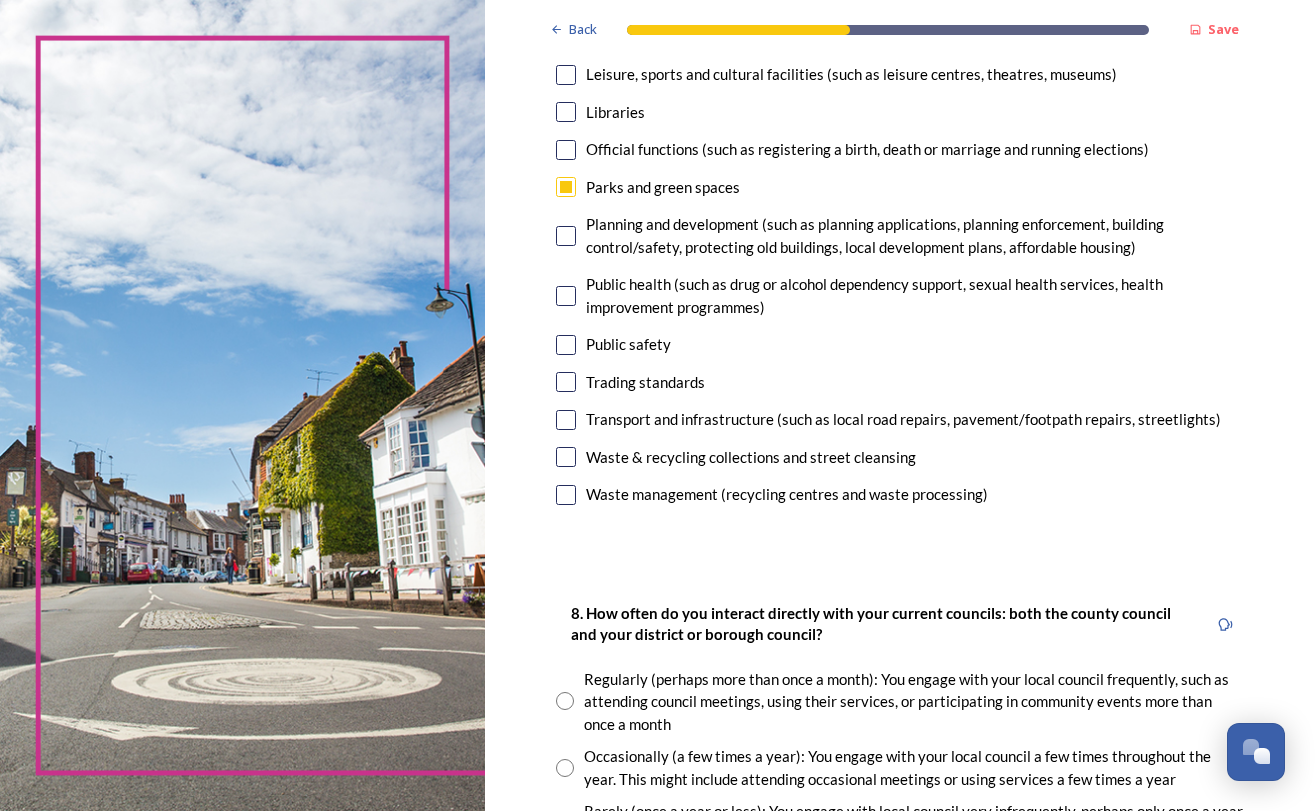 click at bounding box center [566, 420] 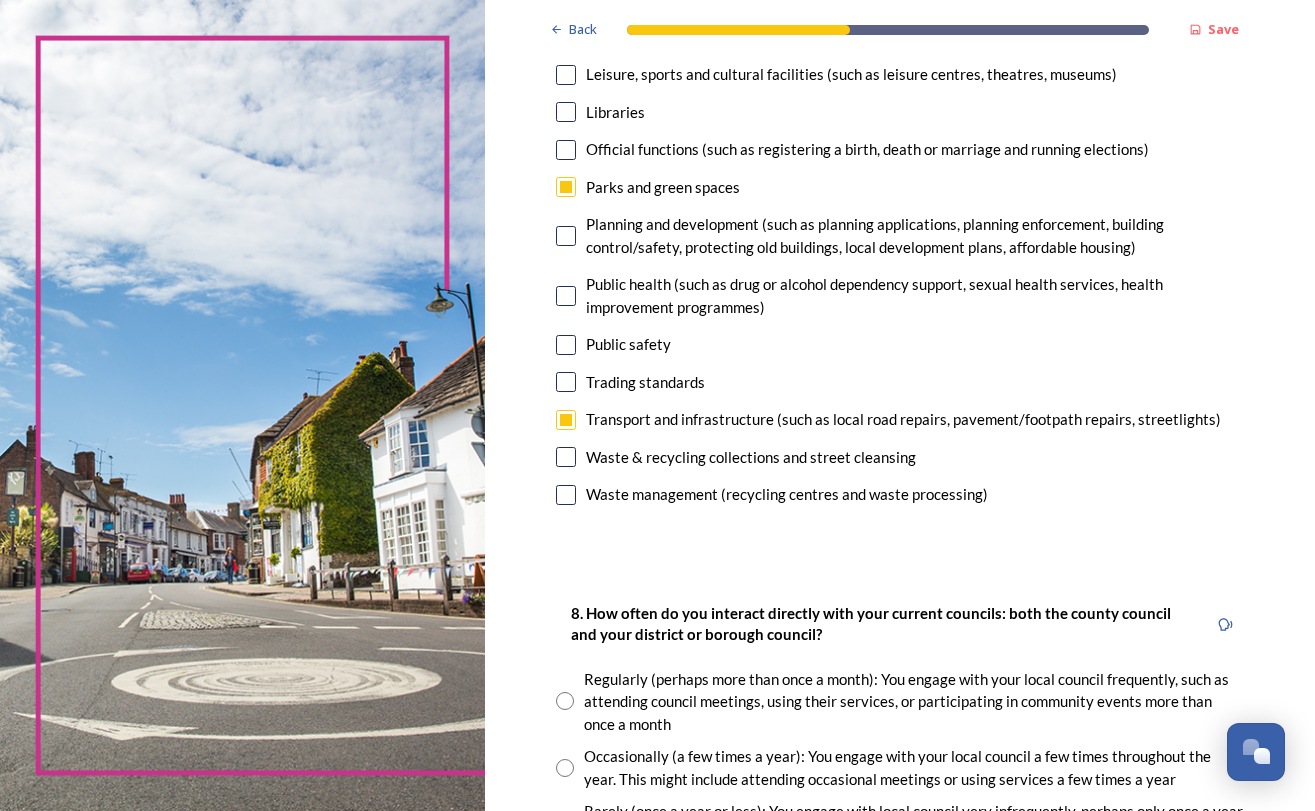click at bounding box center [566, 457] 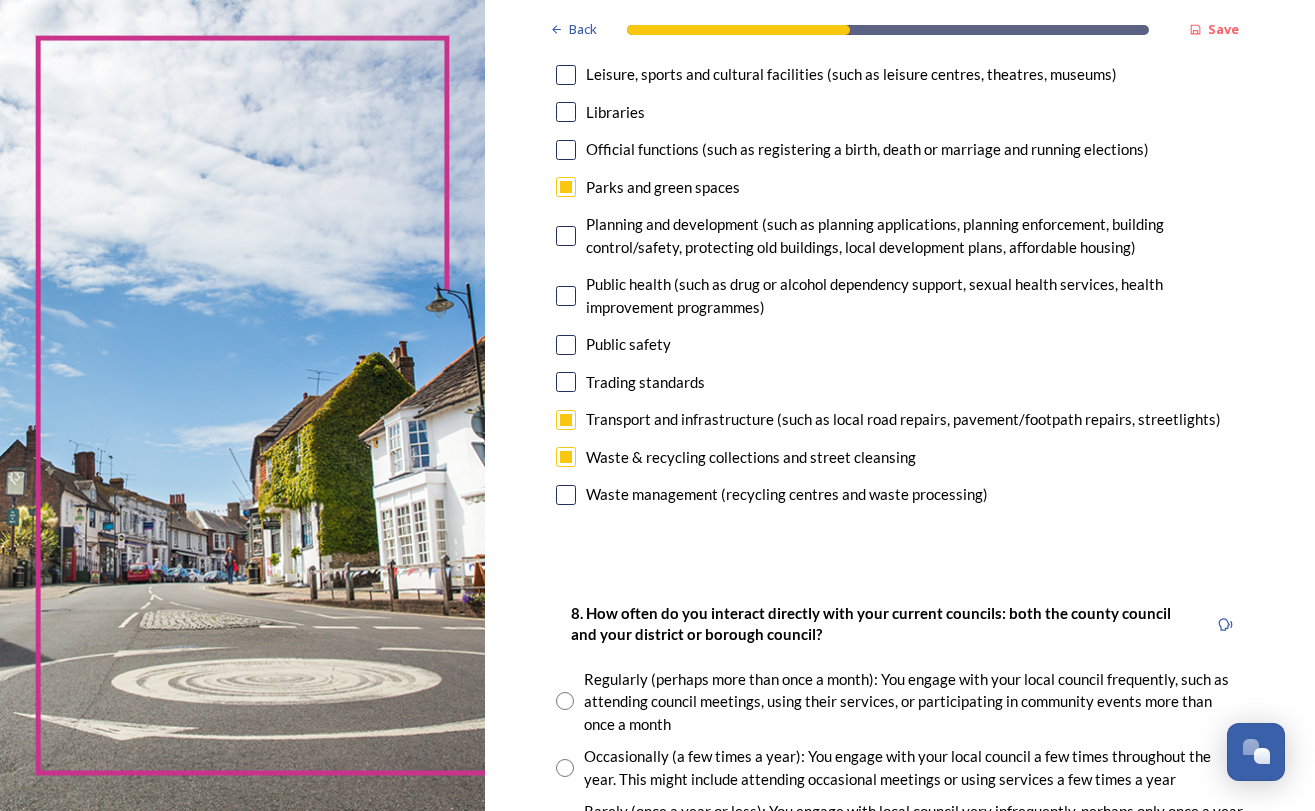 click at bounding box center [566, 495] 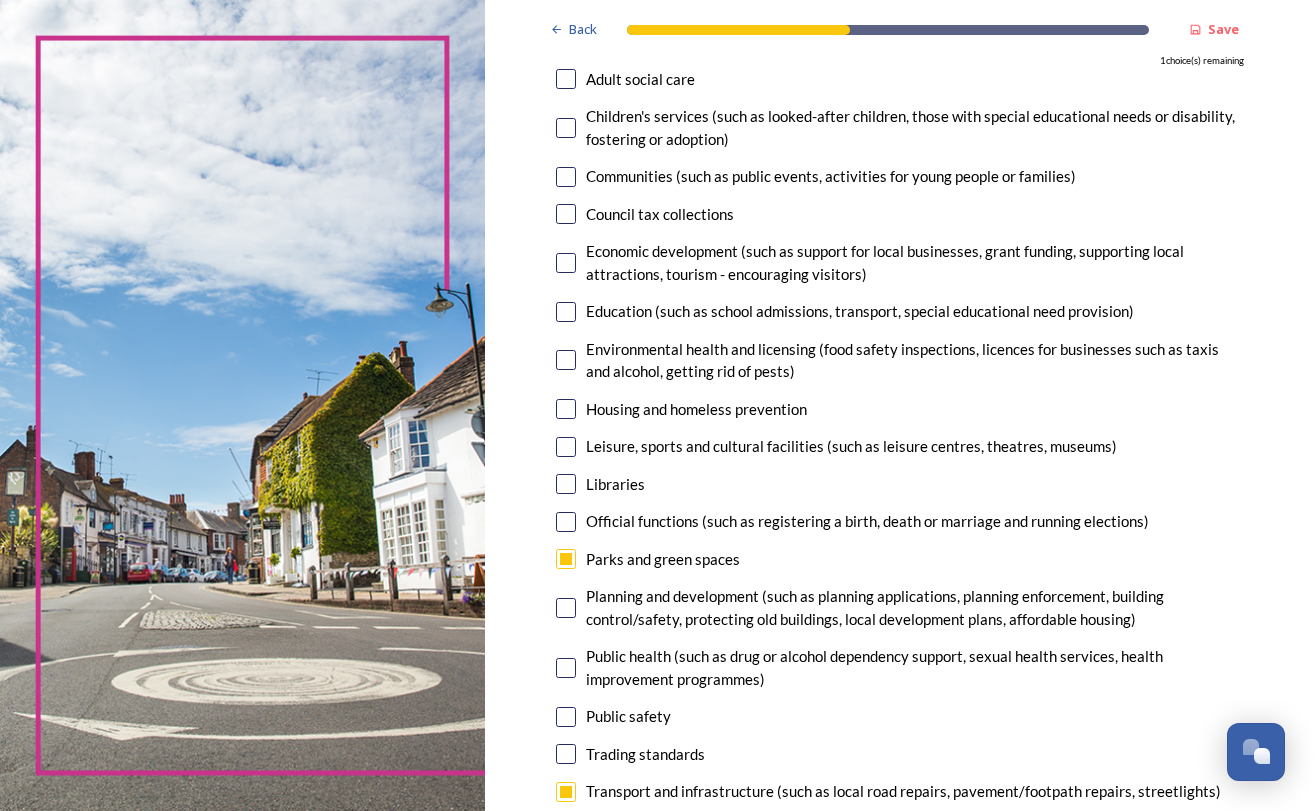 scroll, scrollTop: 206, scrollLeft: 0, axis: vertical 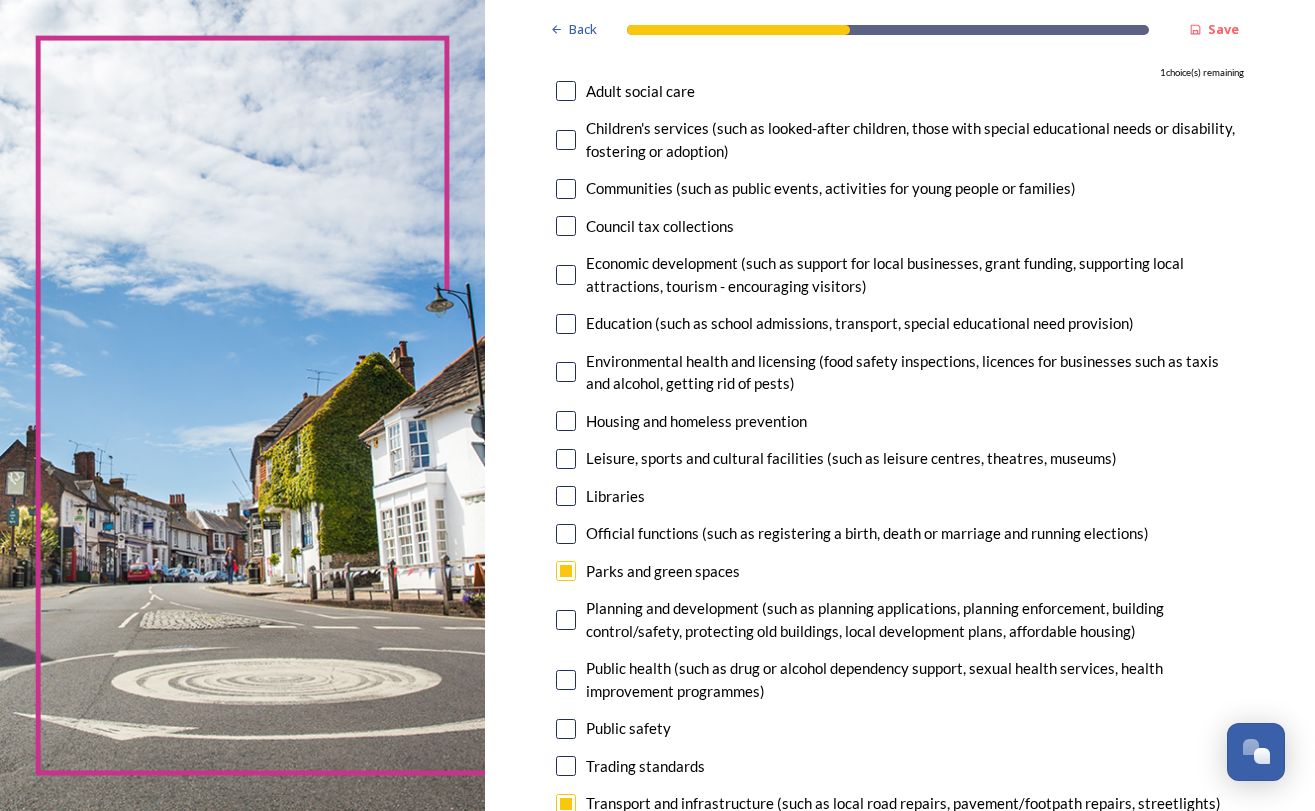click at bounding box center (566, 275) 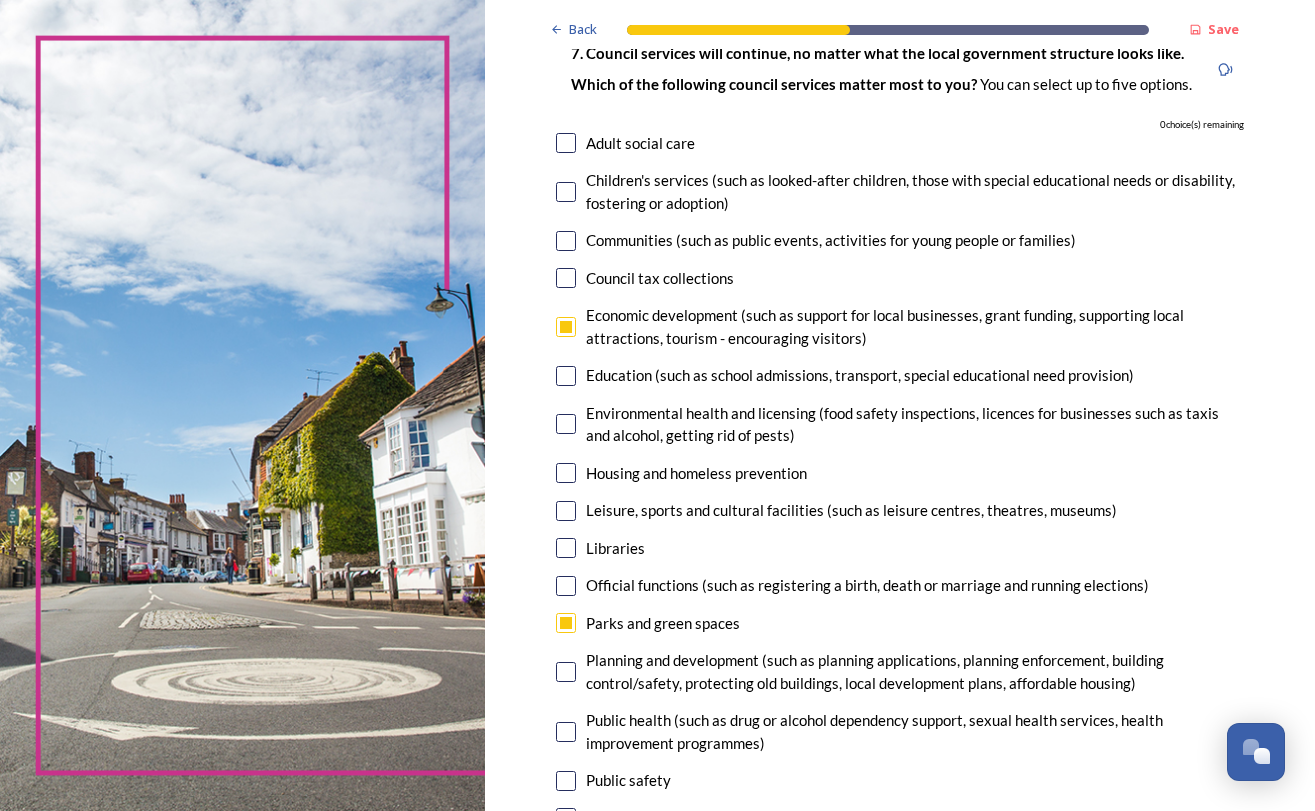 scroll, scrollTop: 66, scrollLeft: 0, axis: vertical 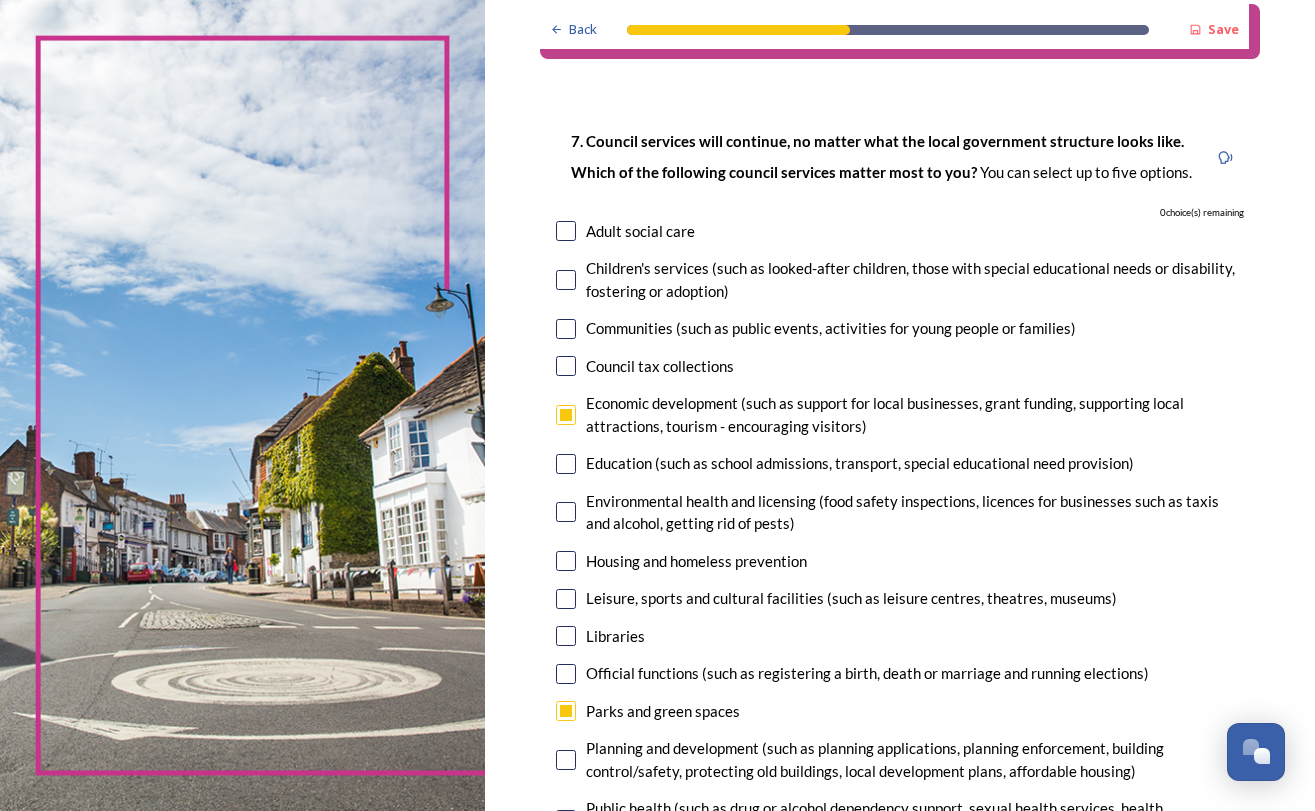 click at bounding box center [566, 415] 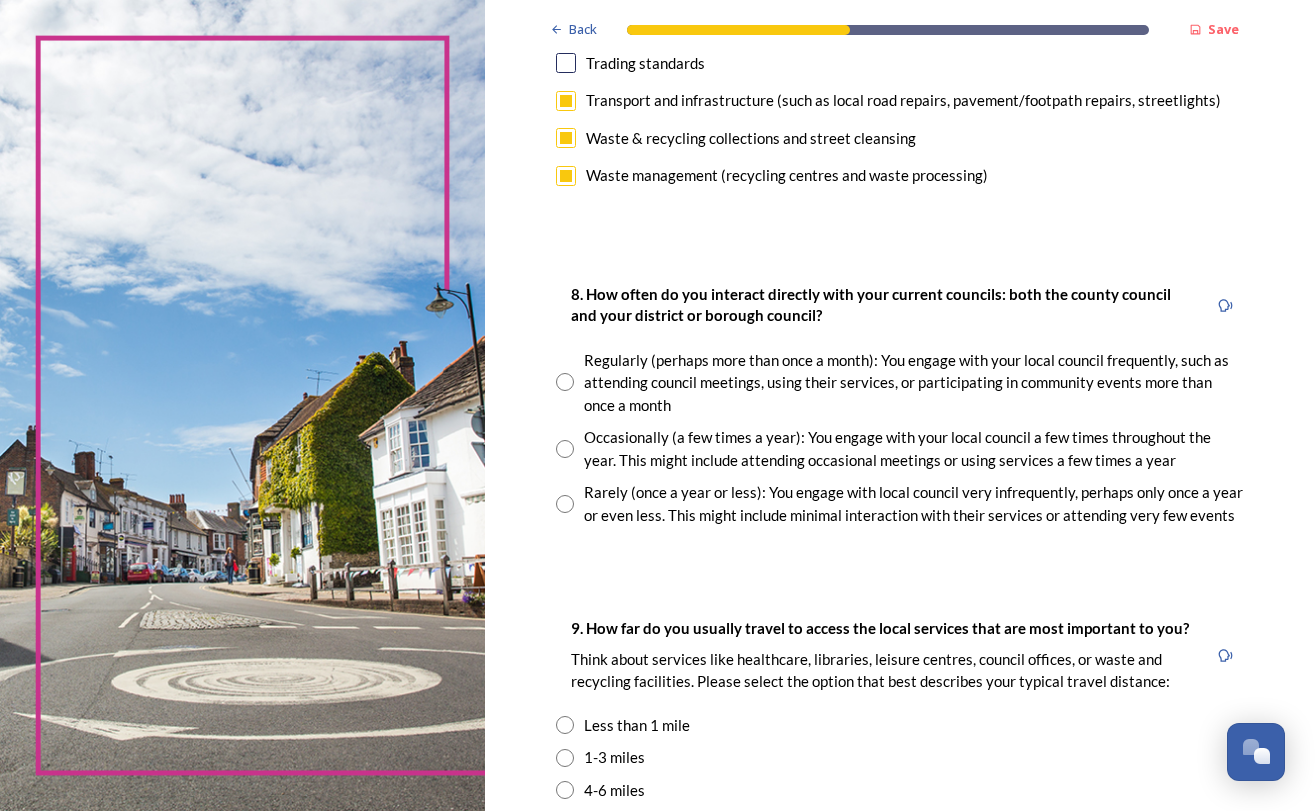 scroll, scrollTop: 954, scrollLeft: 0, axis: vertical 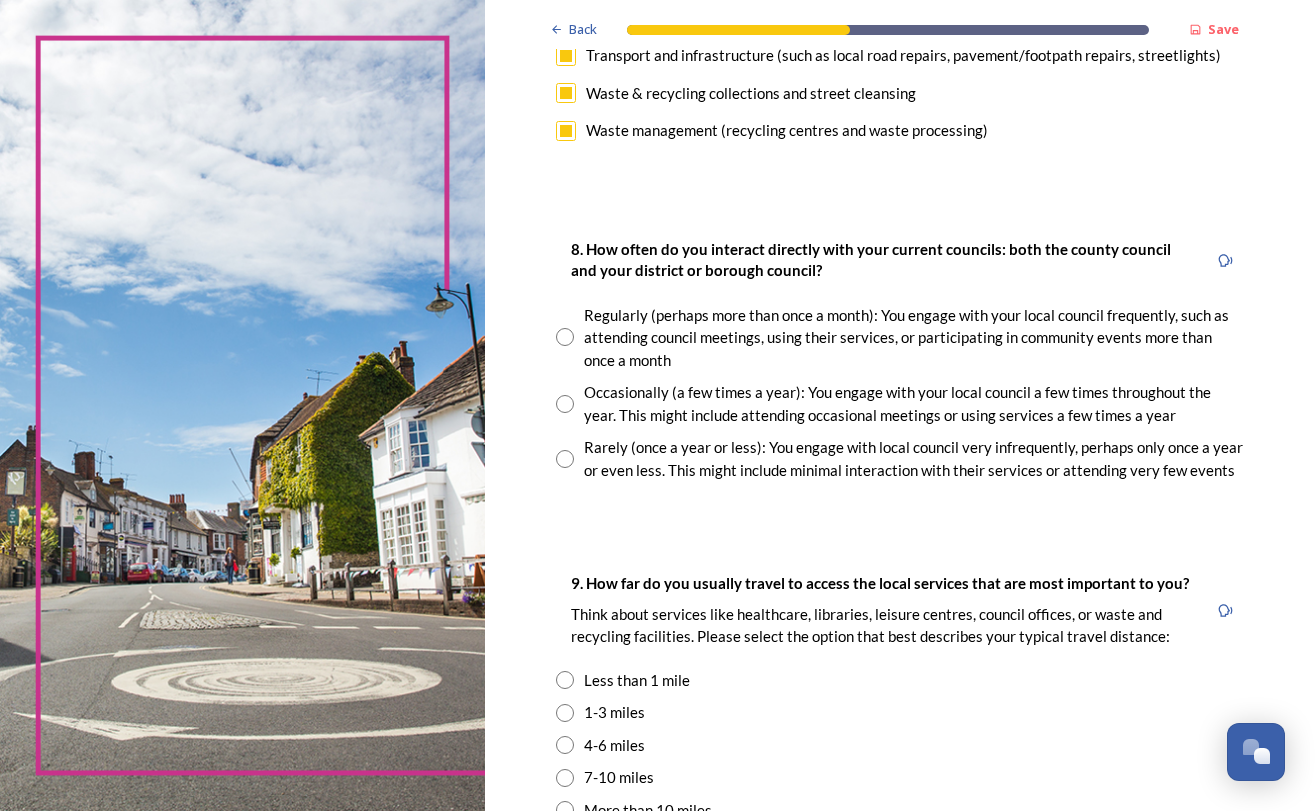 click at bounding box center [565, 459] 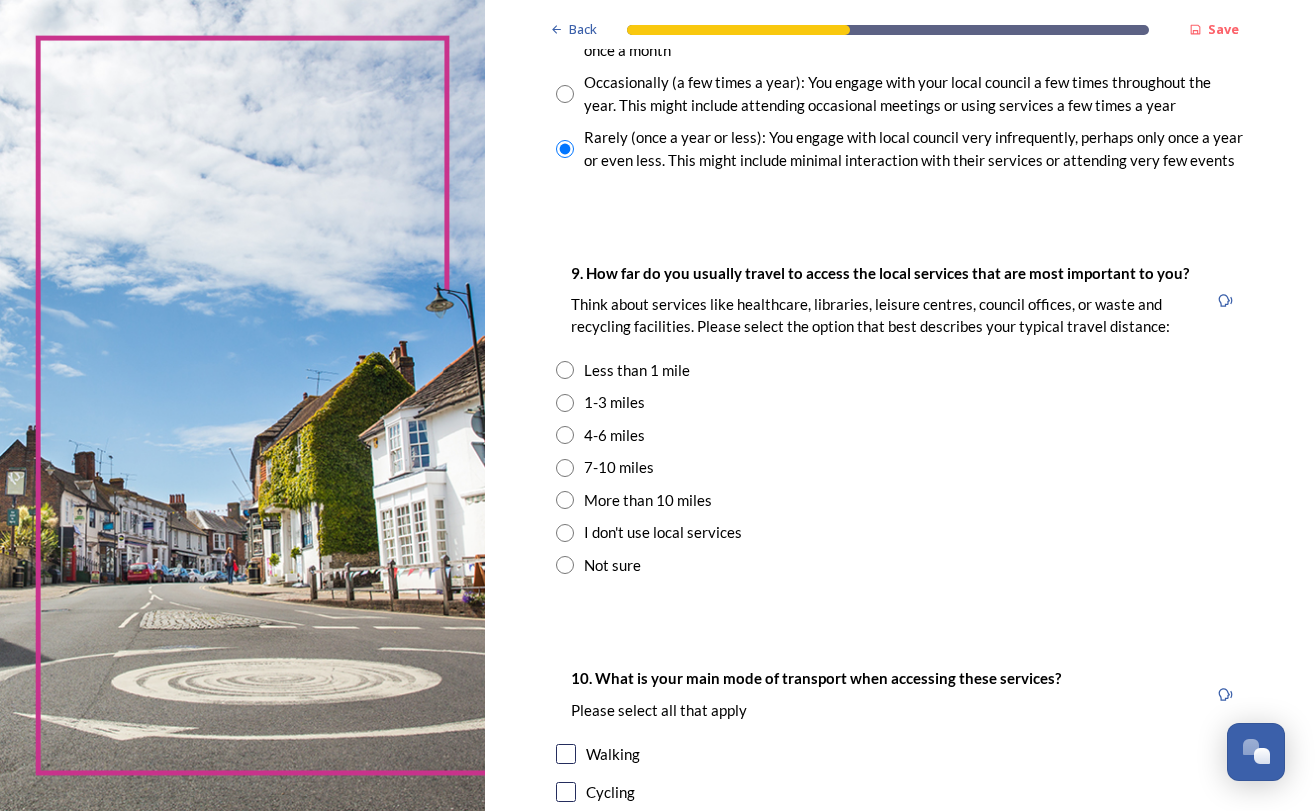 scroll, scrollTop: 1271, scrollLeft: 0, axis: vertical 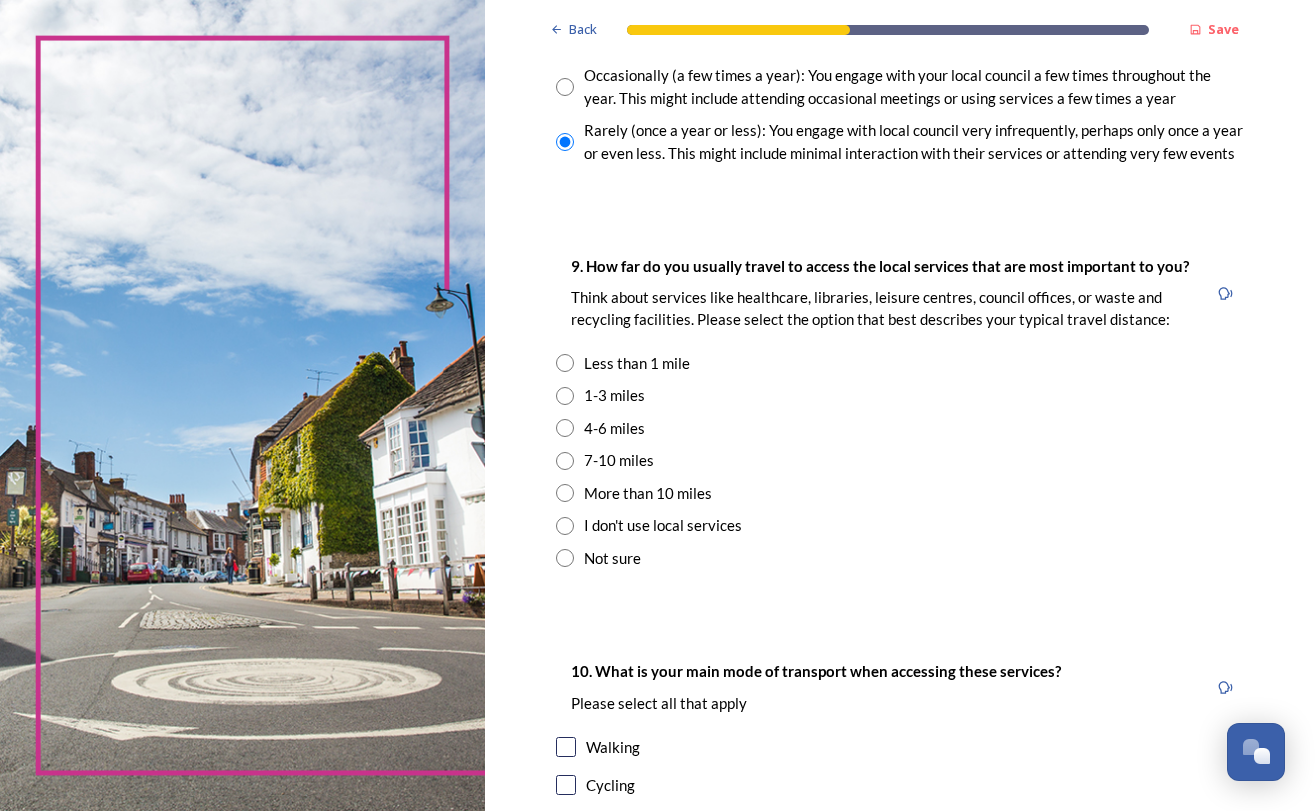 click at bounding box center (565, 396) 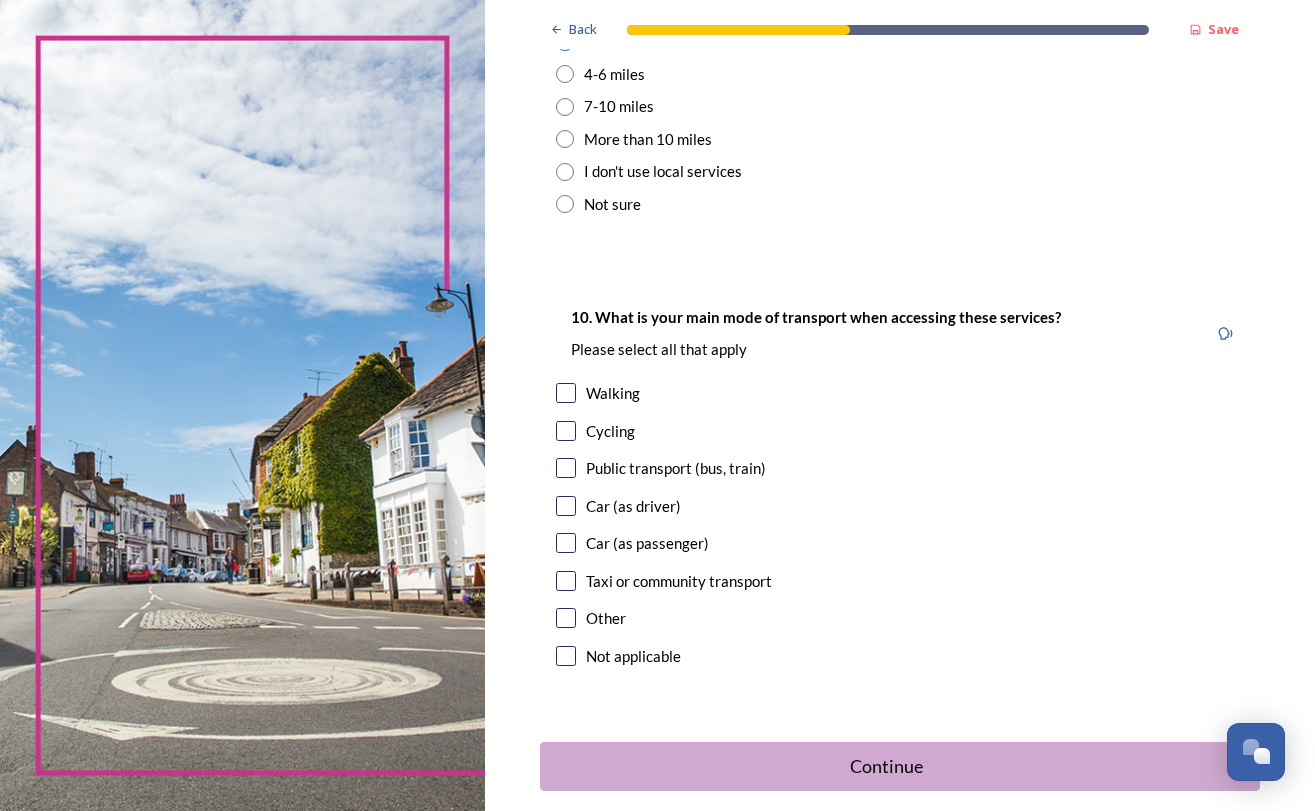 scroll, scrollTop: 1626, scrollLeft: 0, axis: vertical 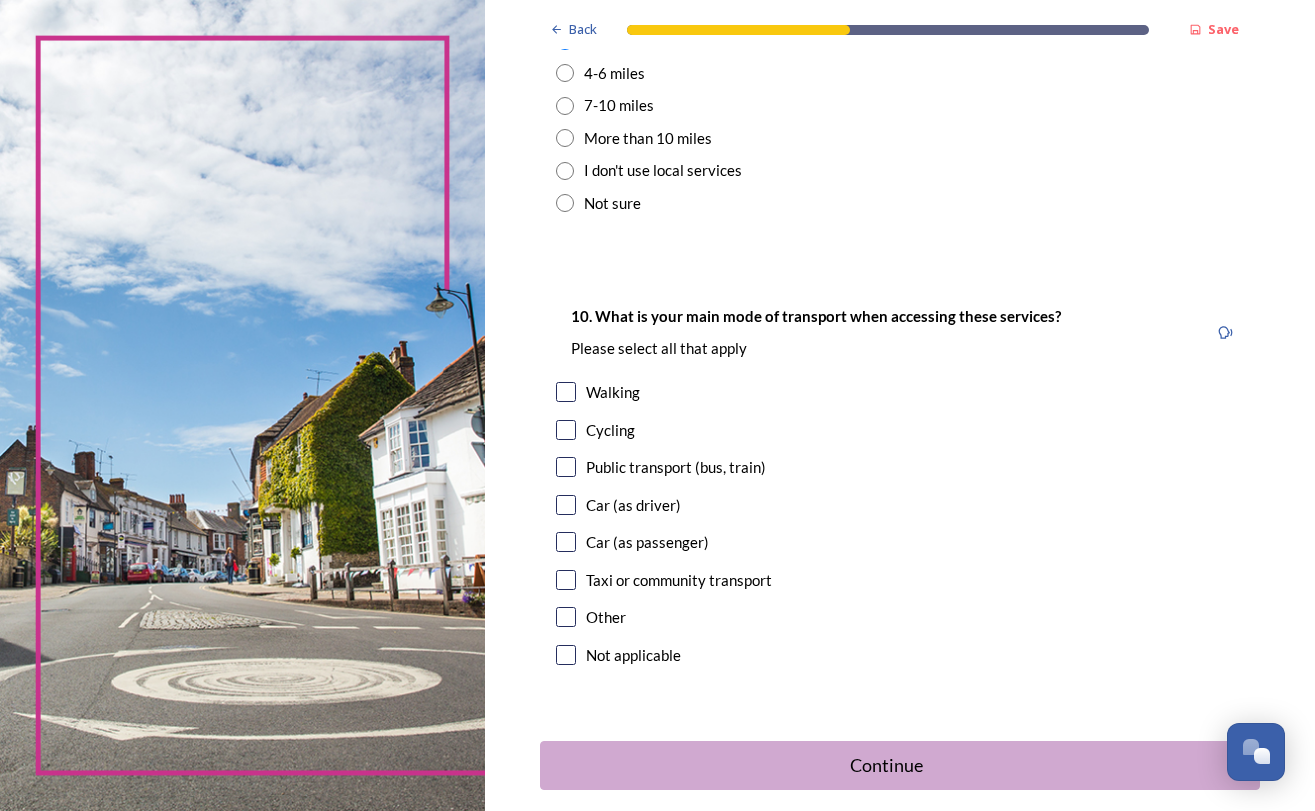 click at bounding box center [566, 505] 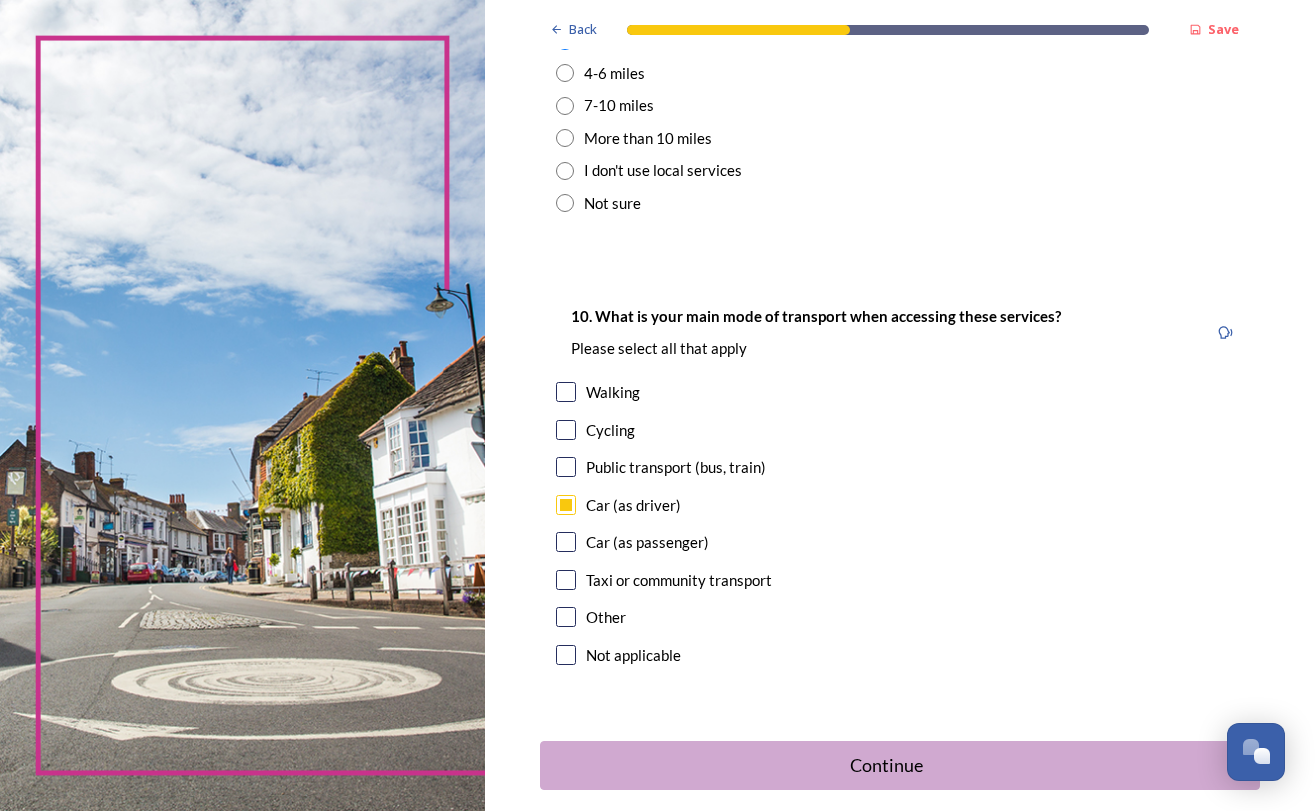 click at bounding box center (566, 542) 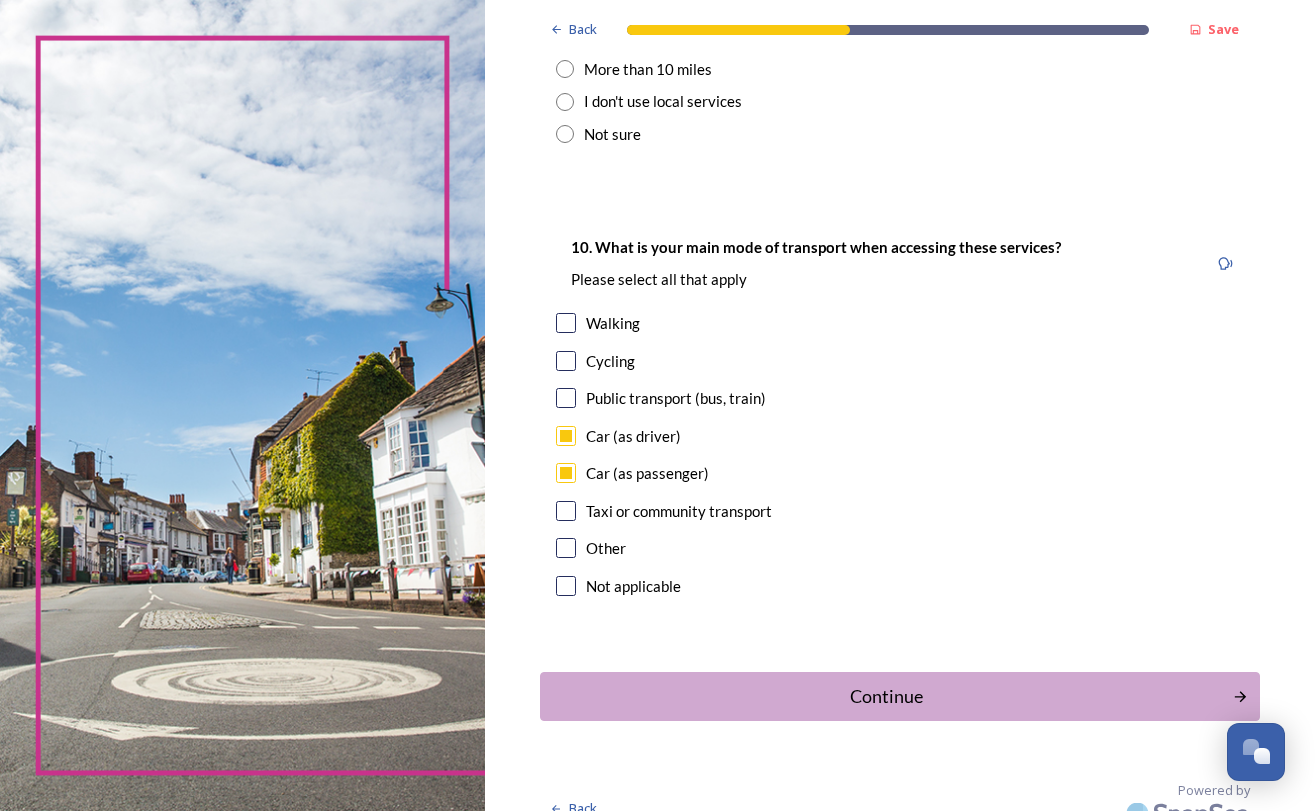 scroll, scrollTop: 1694, scrollLeft: 0, axis: vertical 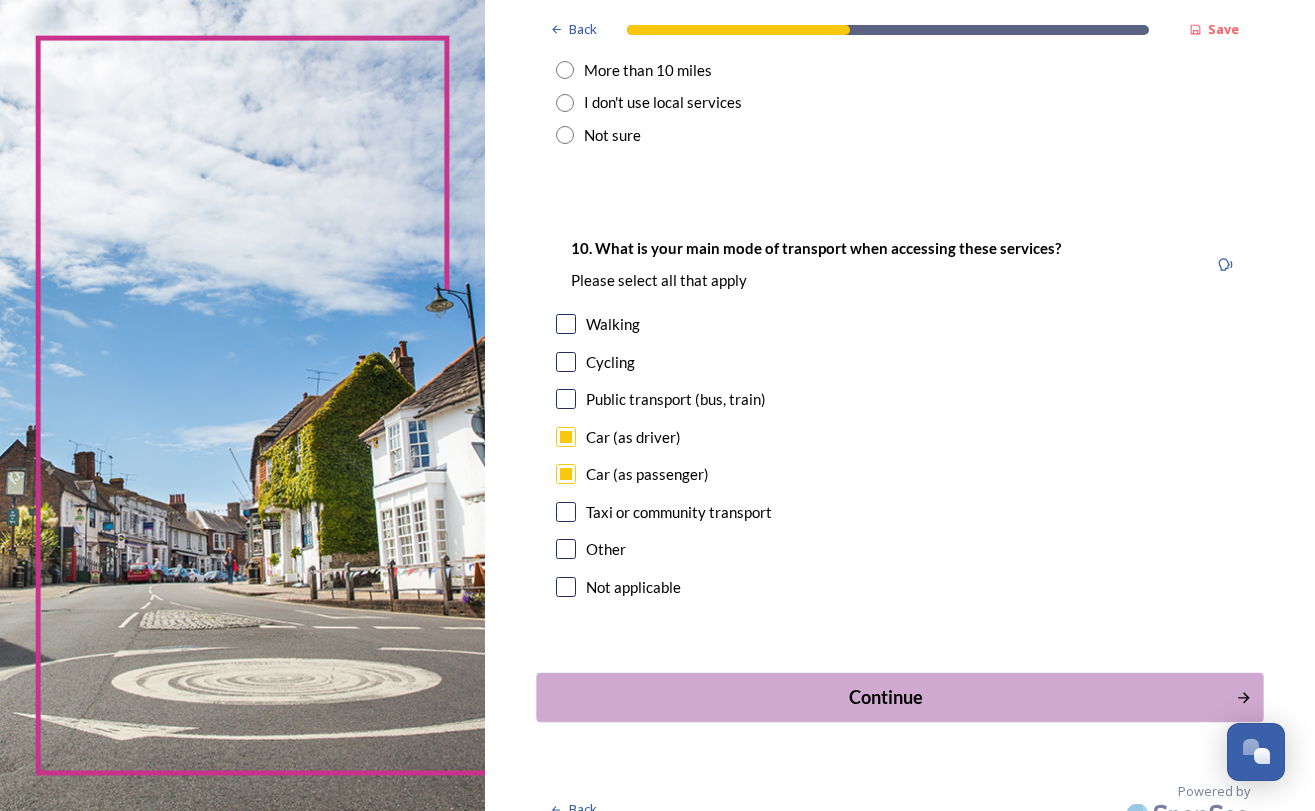 click on "Continue" at bounding box center [885, 697] 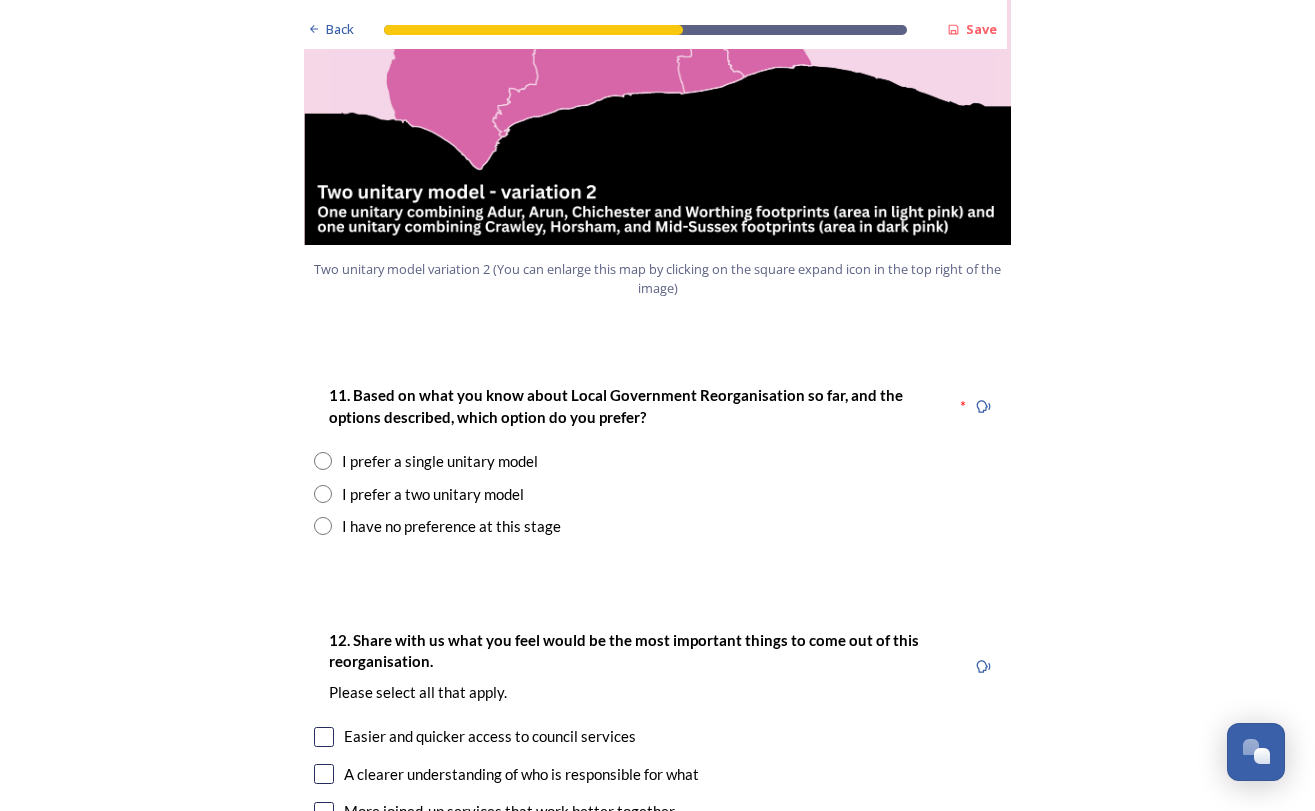 scroll, scrollTop: 2357, scrollLeft: 0, axis: vertical 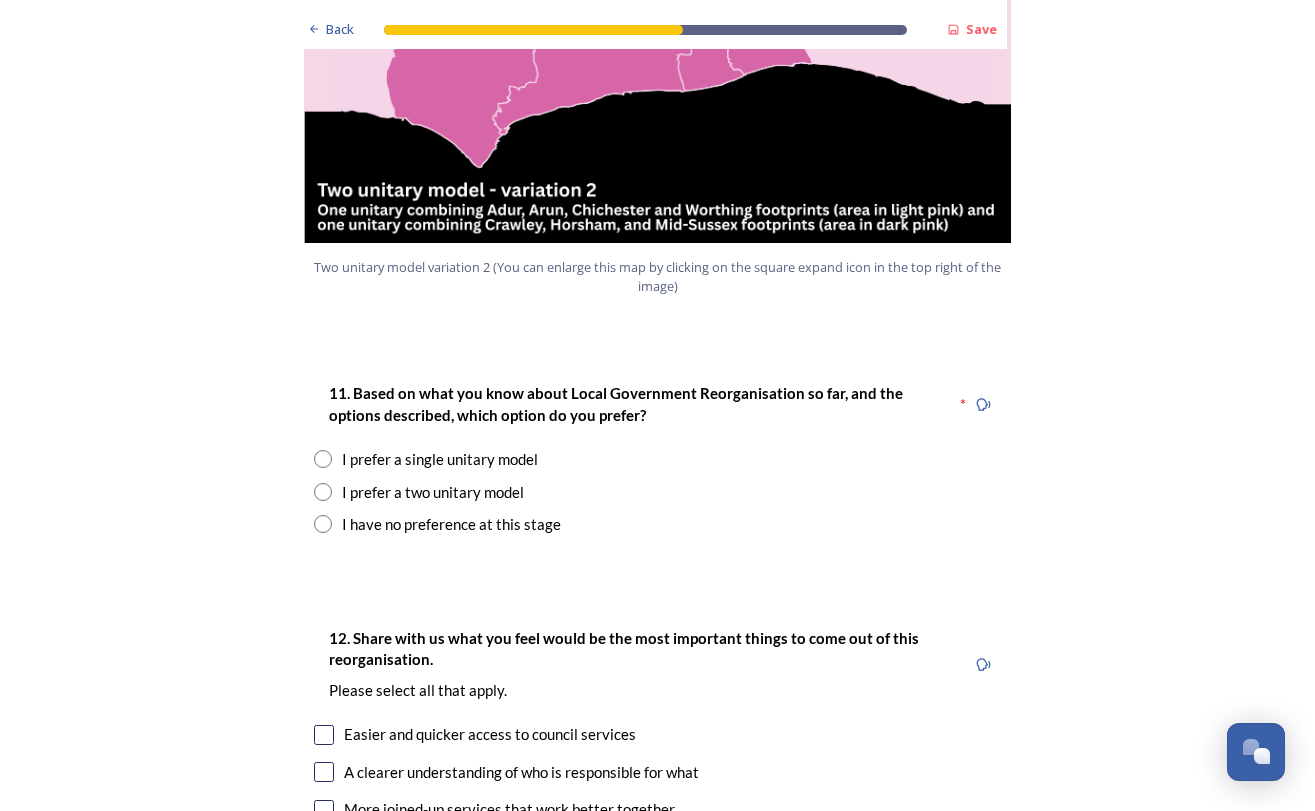 click at bounding box center (323, 492) 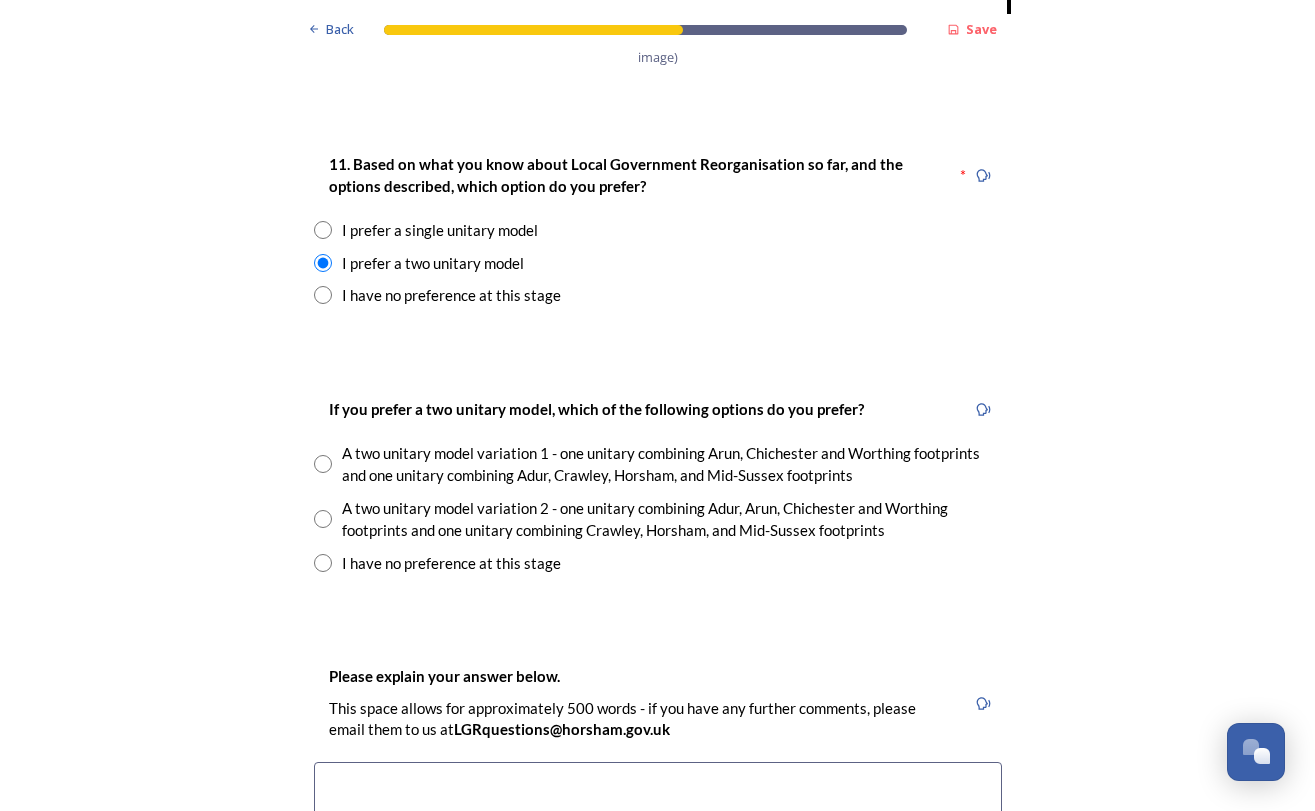 scroll, scrollTop: 2587, scrollLeft: 0, axis: vertical 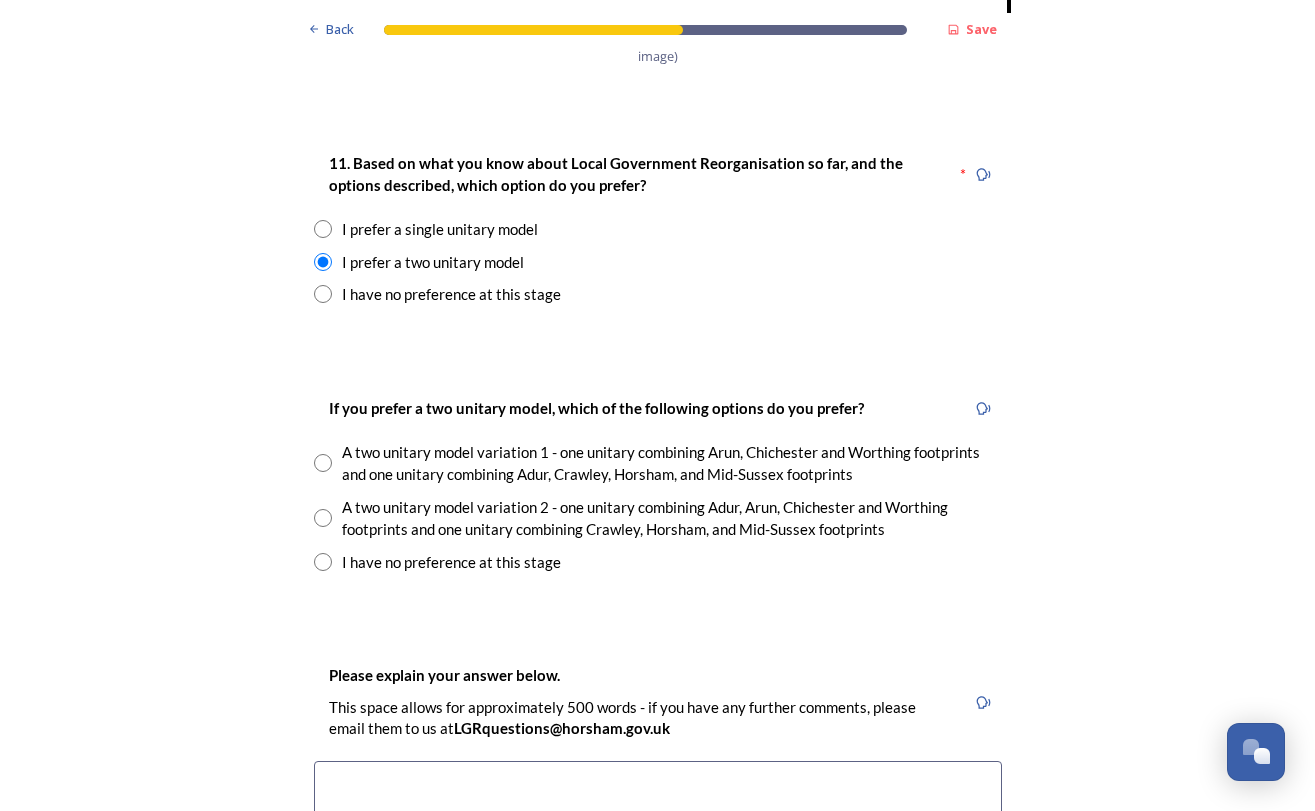 click on "A two unitary model variation 2 - one unitary combining Adur, Arun, Chichester and Worthing footprints and one unitary combining Crawley, Horsham, and Mid-Sussex footprints" at bounding box center (658, 518) 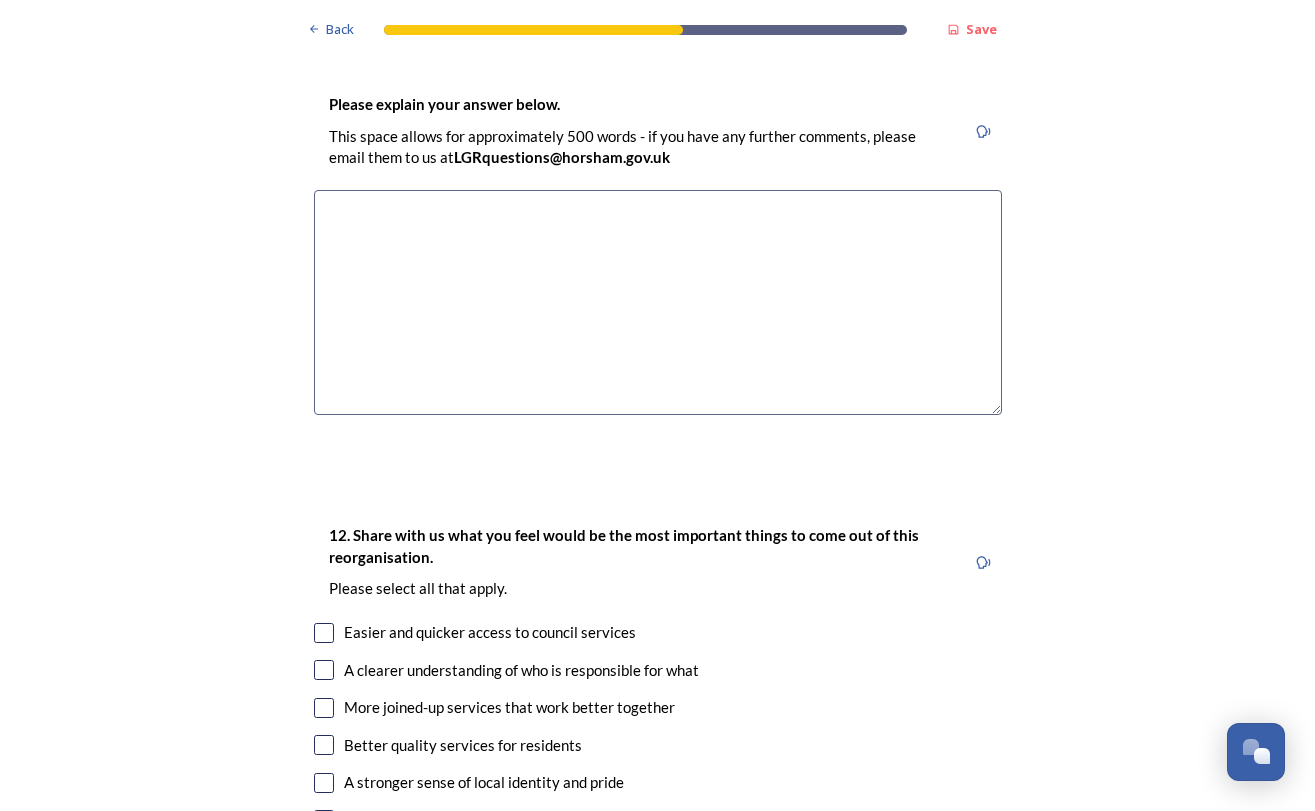 scroll, scrollTop: 3160, scrollLeft: 0, axis: vertical 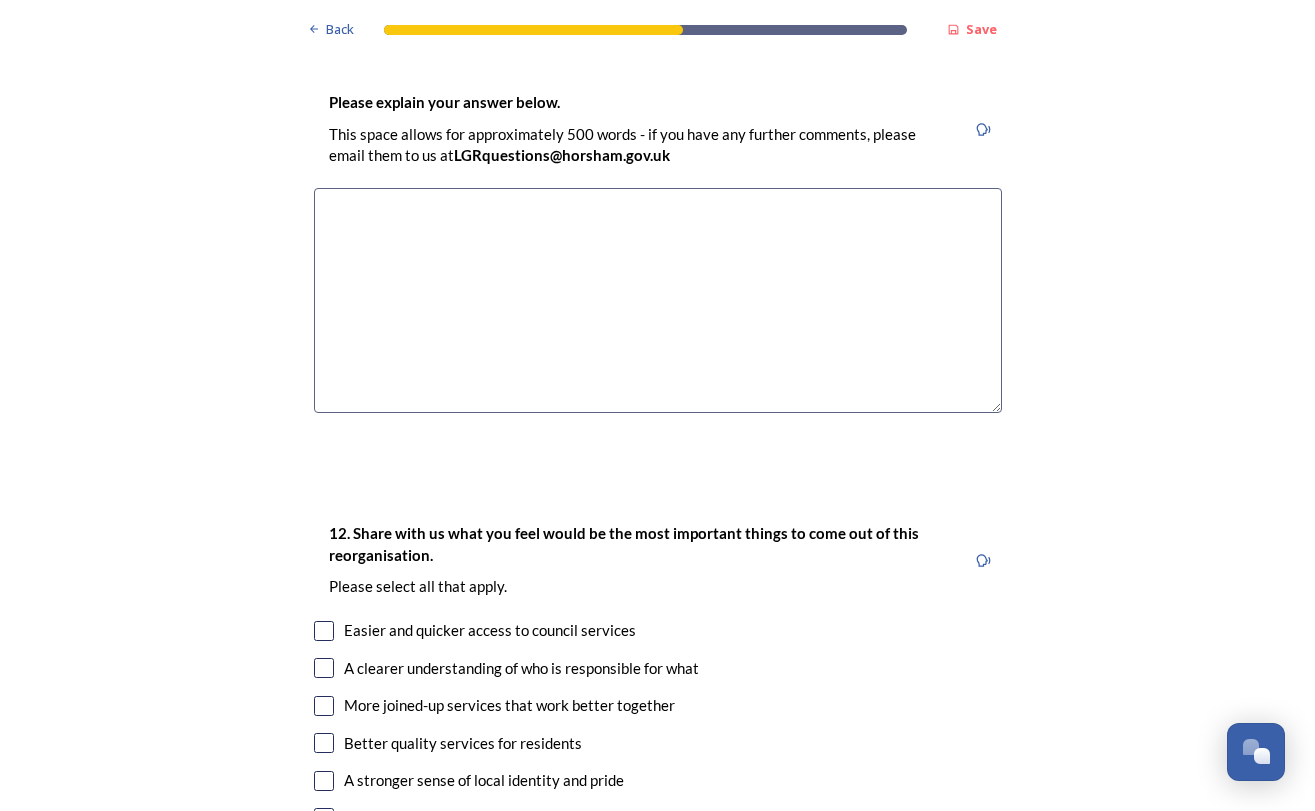 click at bounding box center [658, 300] 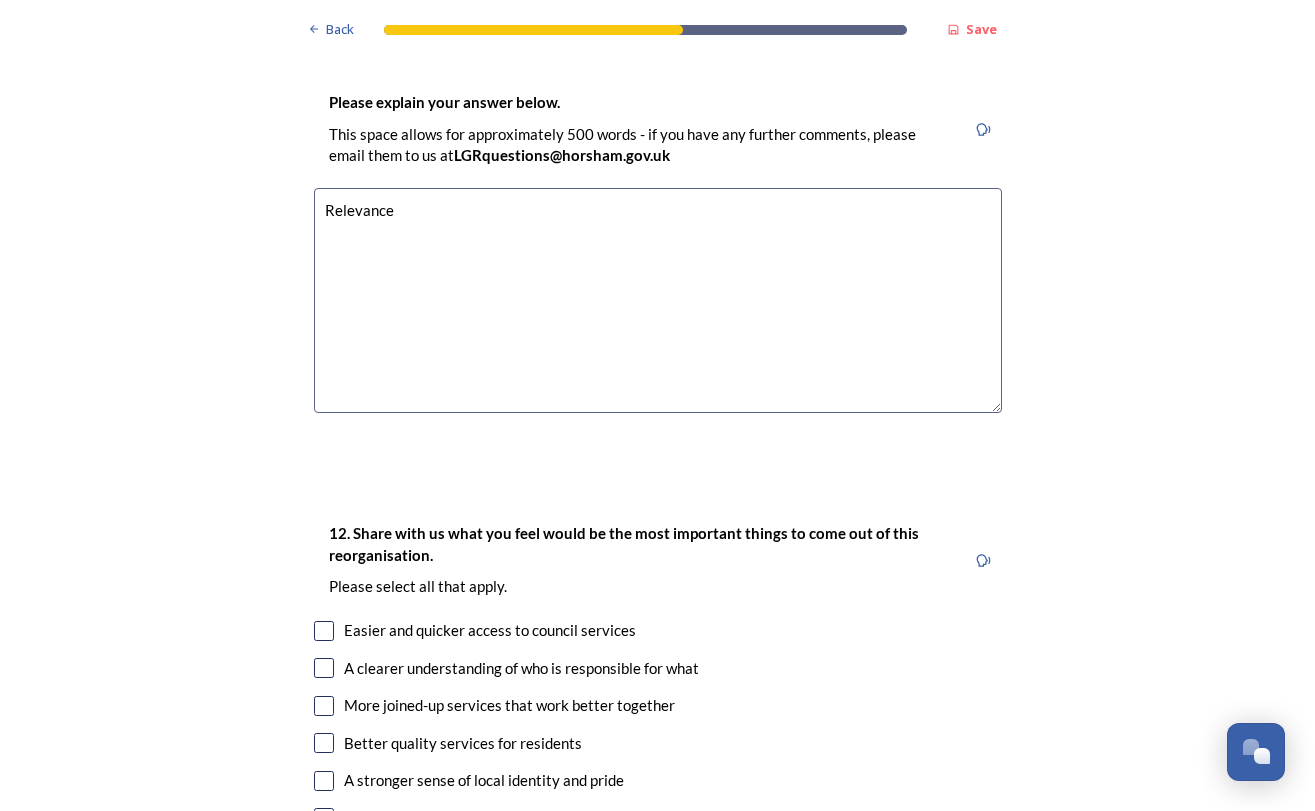 click on "12. Share with us what you feel would be the most important things to come out of this reorganisation. Please select all that apply. Easier and quicker access to council services A clearer understanding of who is responsible for what More joined-up services that work better together Better quality services for residents A stronger sense of local identity and pride More coordinated strategic planning and infrastructure decisions  Strengthened community connections and support networks A stronger voice for West Sussex in national decisions More ways for residents to get involved in shaping services and decision making More support for the local economy Other" at bounding box center [658, 771] 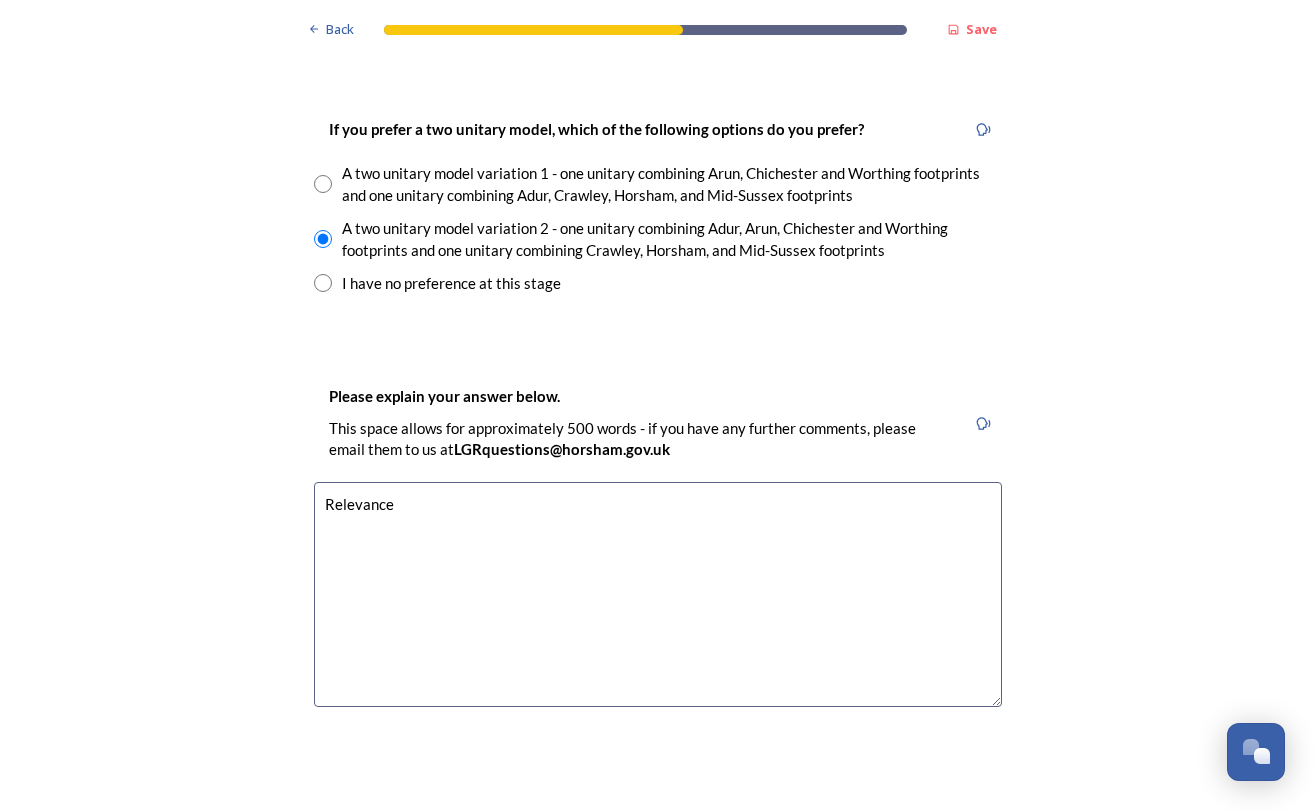 scroll, scrollTop: 2855, scrollLeft: 0, axis: vertical 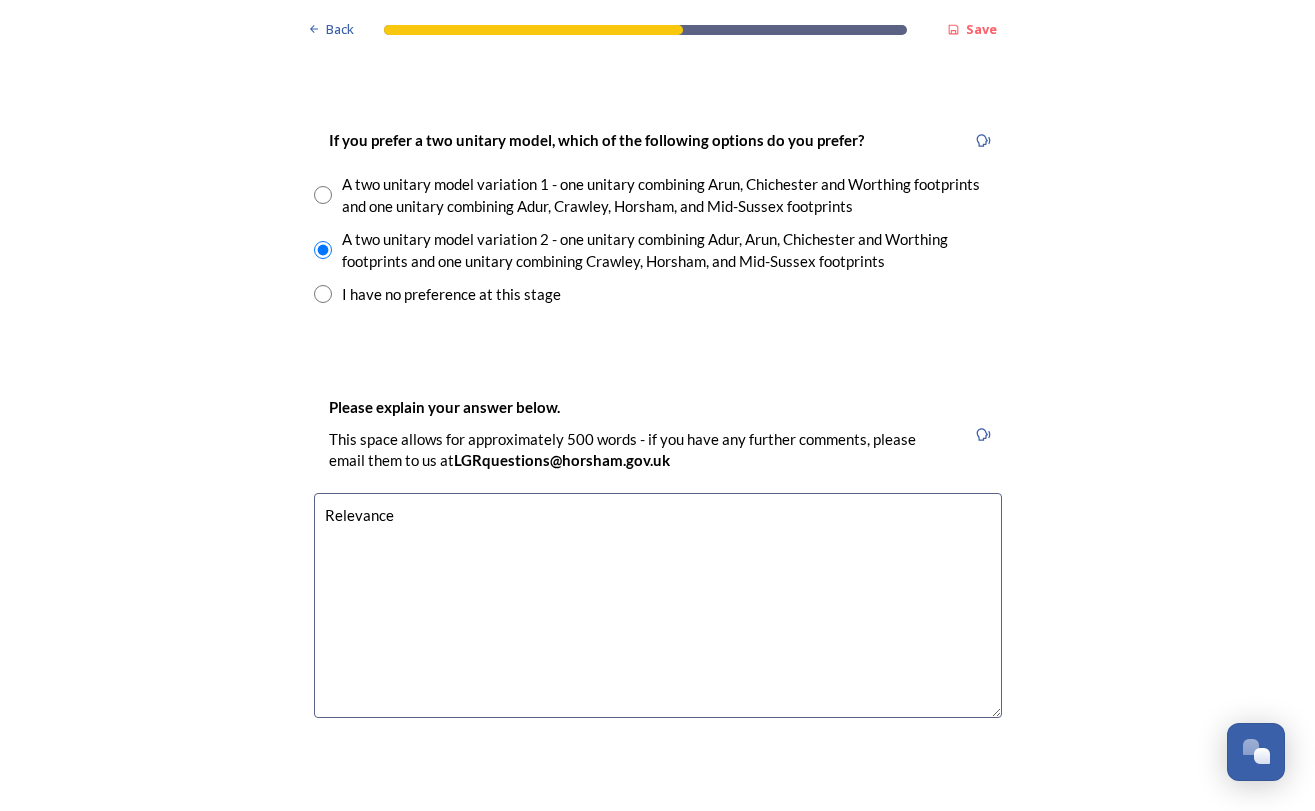 click on "Relevance" at bounding box center [658, 605] 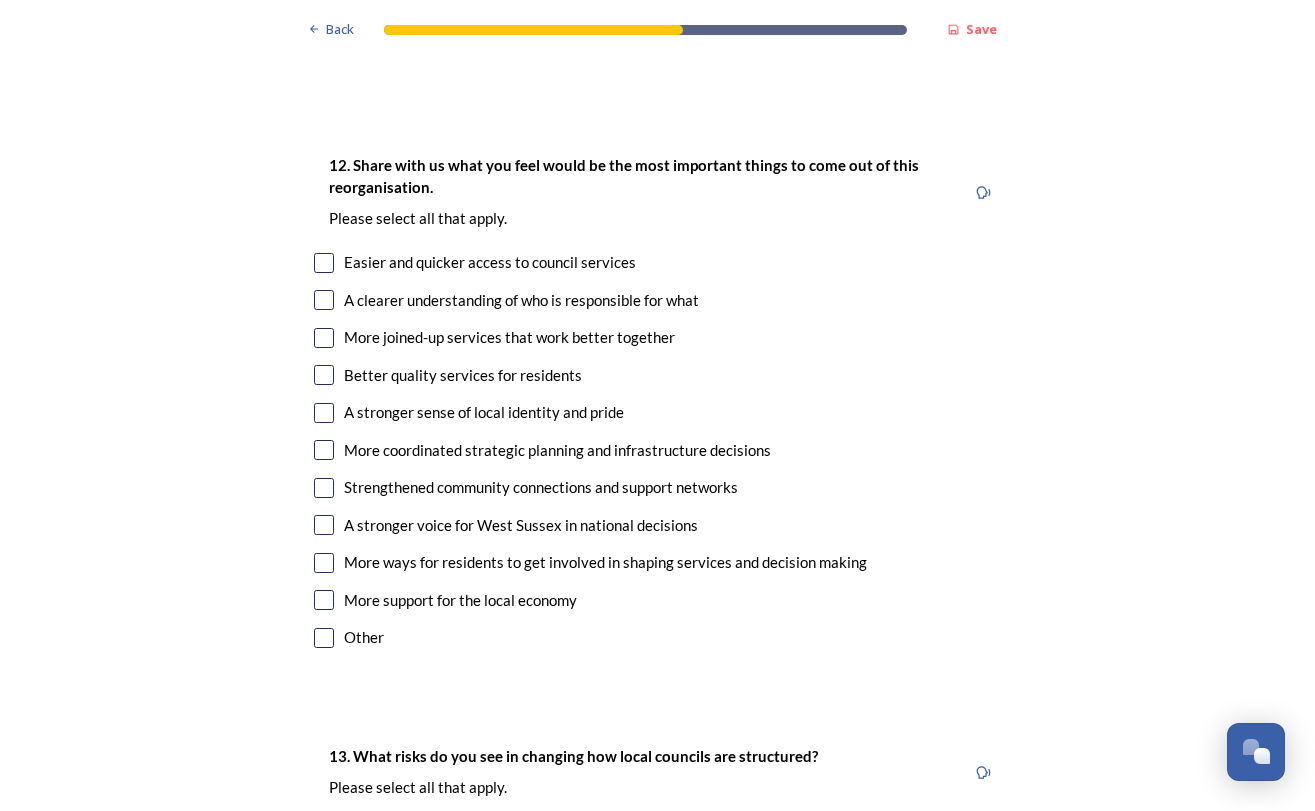 scroll, scrollTop: 3530, scrollLeft: 0, axis: vertical 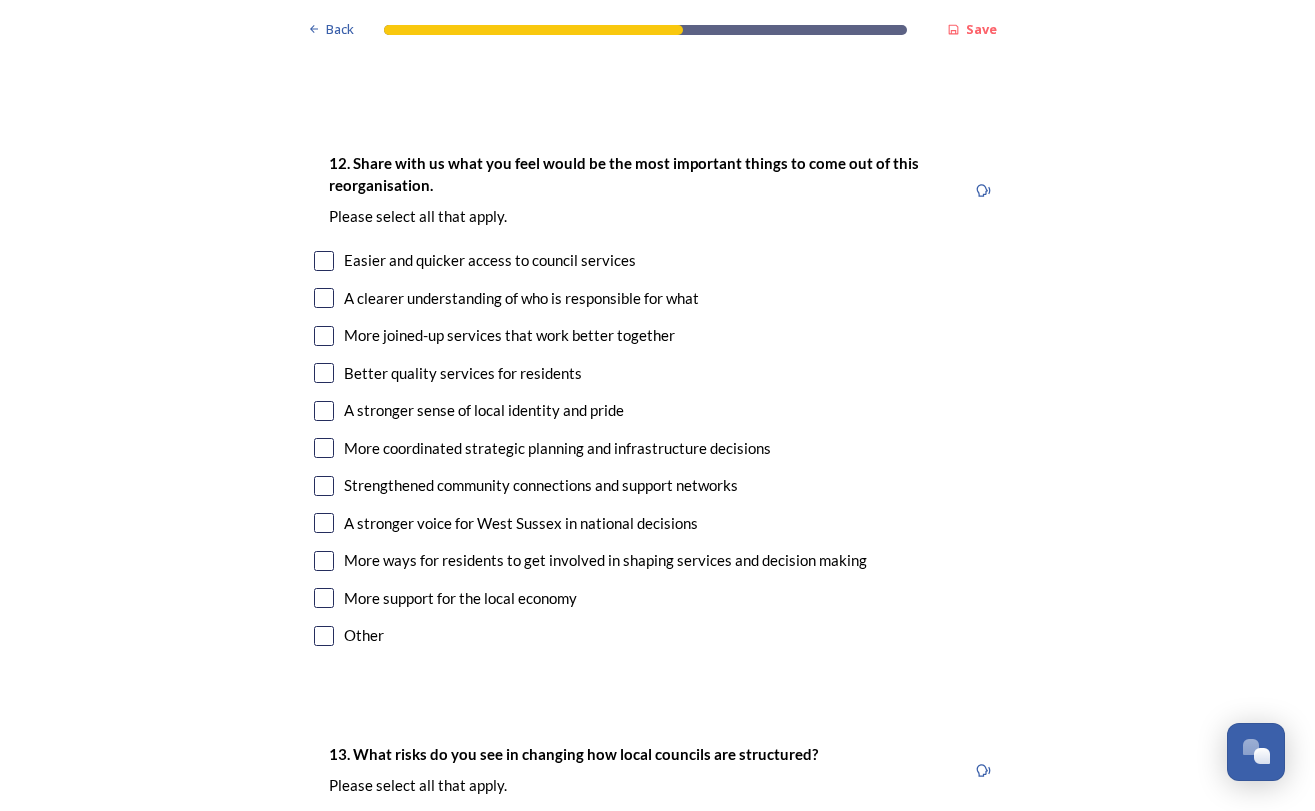 type on "Relevance of larger area to me" 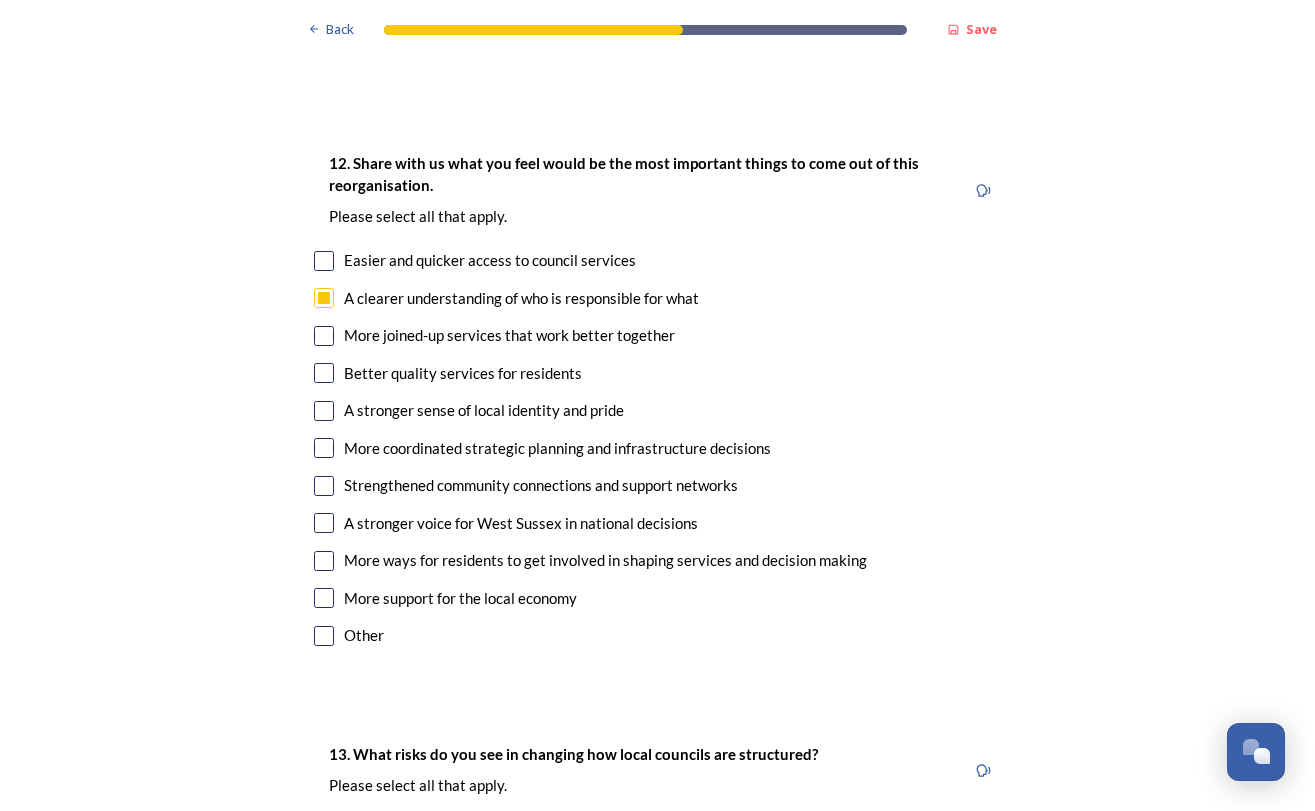 click at bounding box center (324, 448) 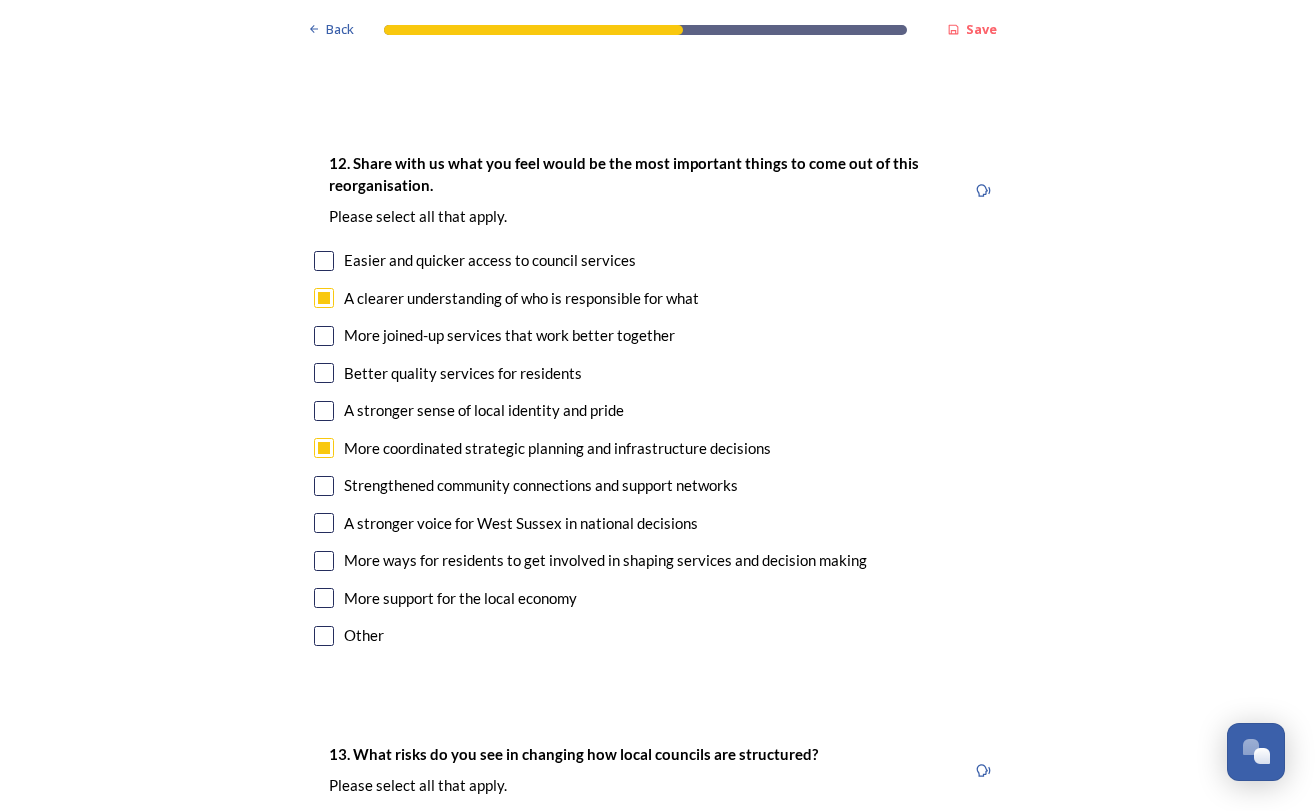 click at bounding box center [324, 636] 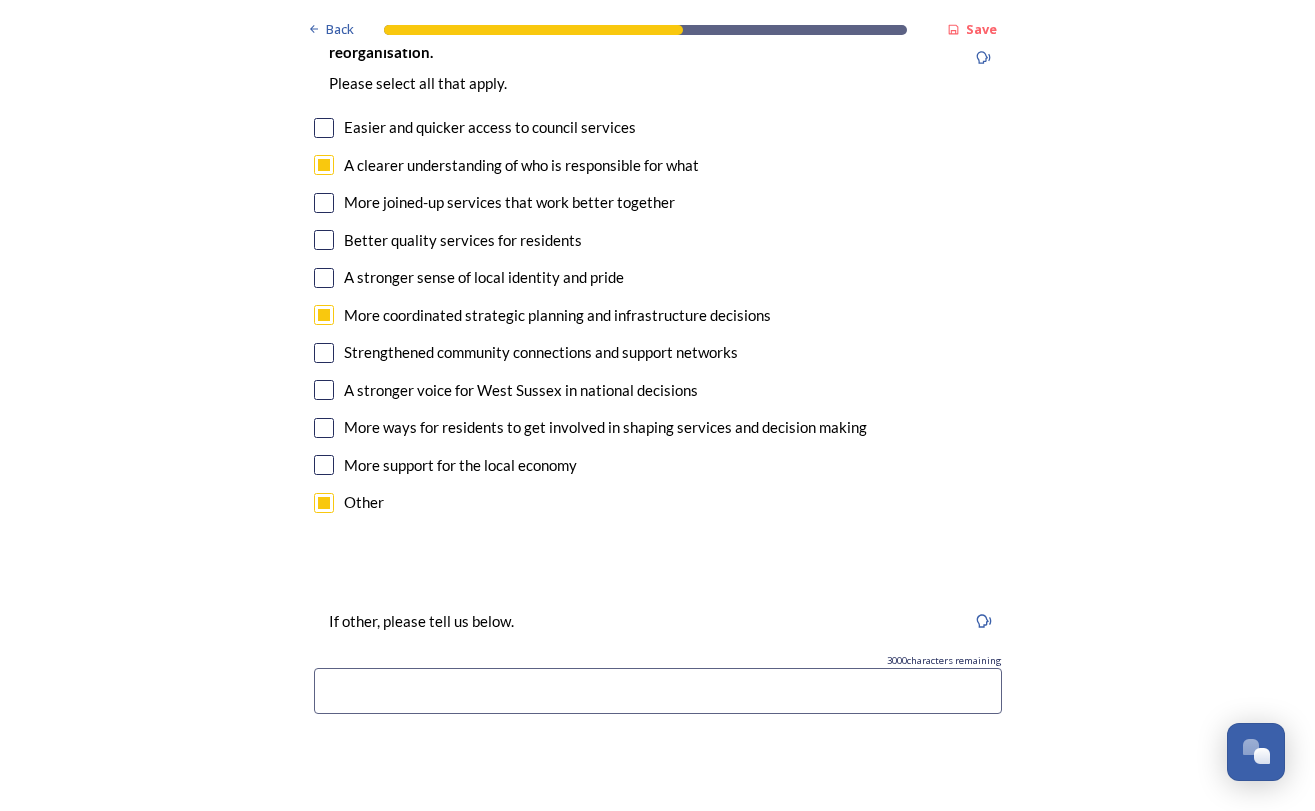 scroll, scrollTop: 3664, scrollLeft: 0, axis: vertical 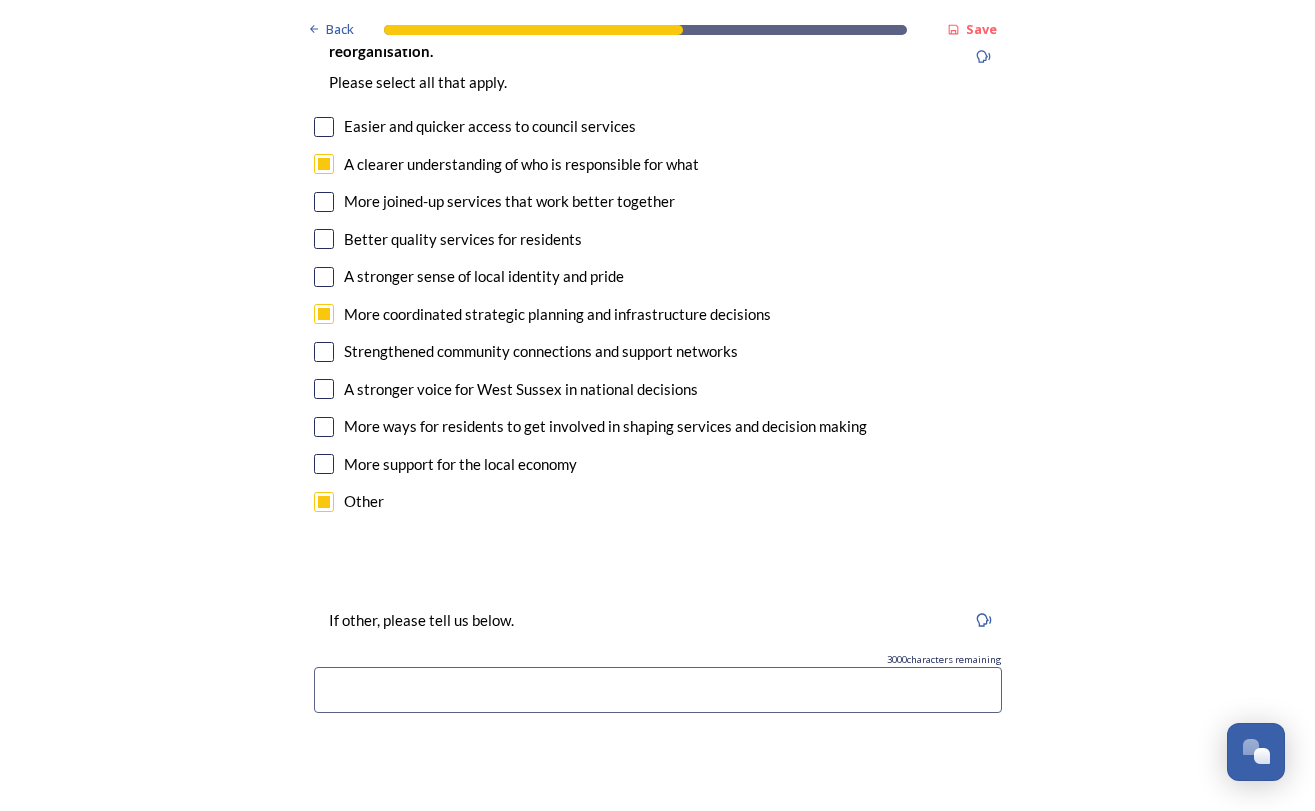 click at bounding box center (658, 690) 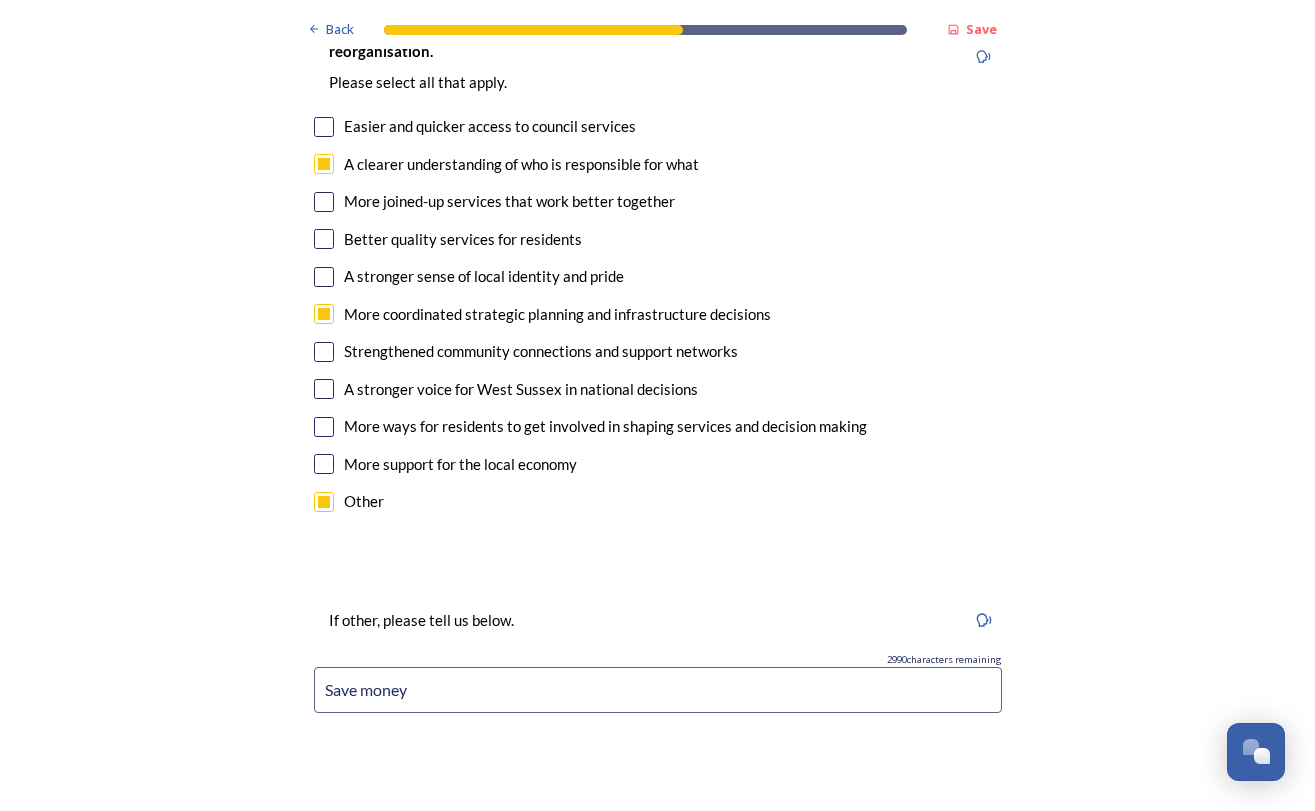 type on "Save money" 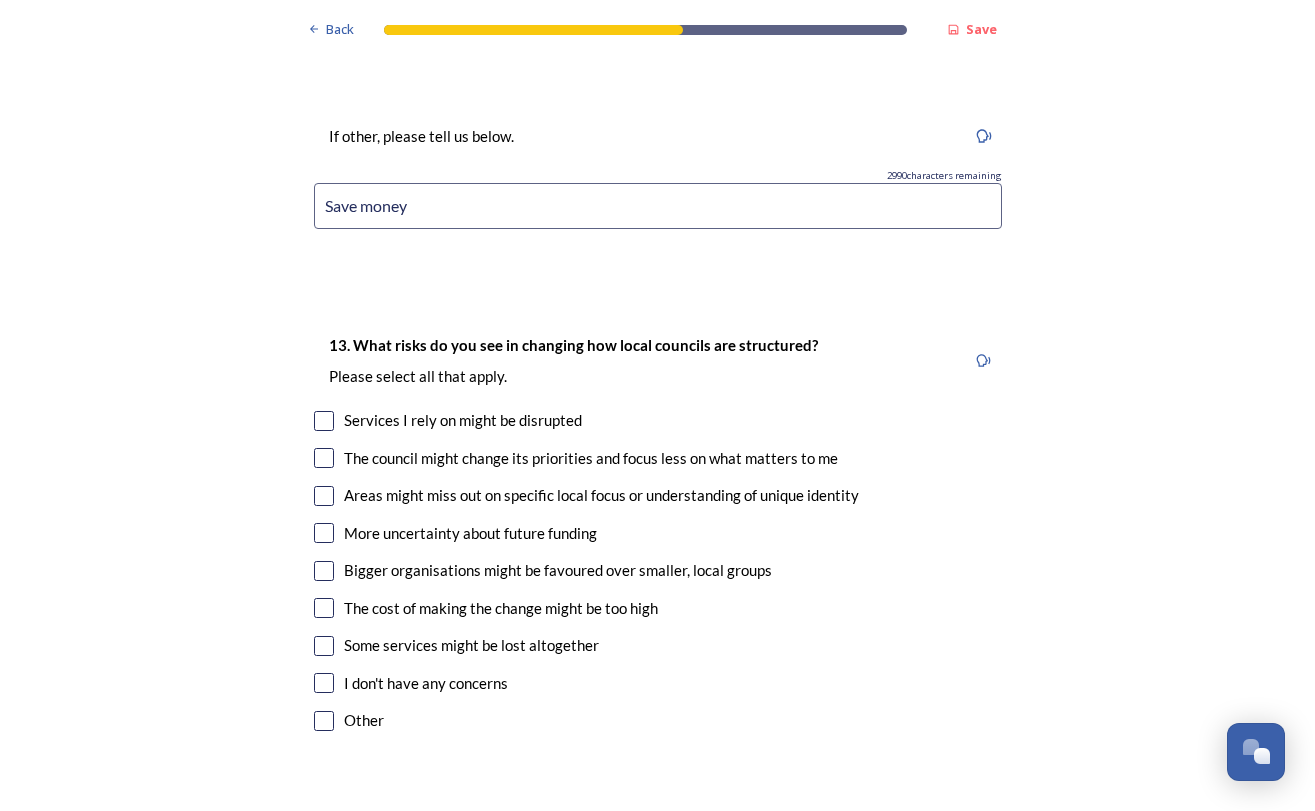 scroll, scrollTop: 4149, scrollLeft: 0, axis: vertical 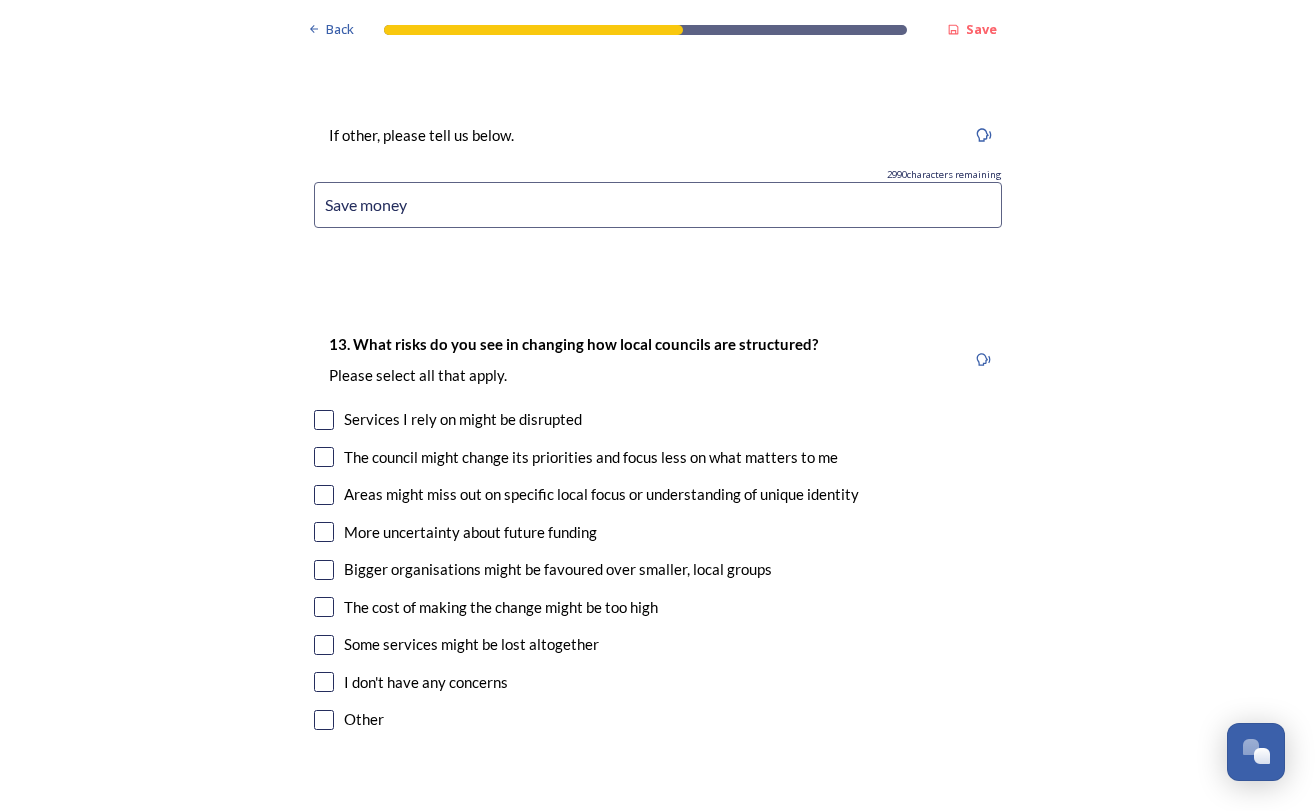 click at bounding box center (324, 607) 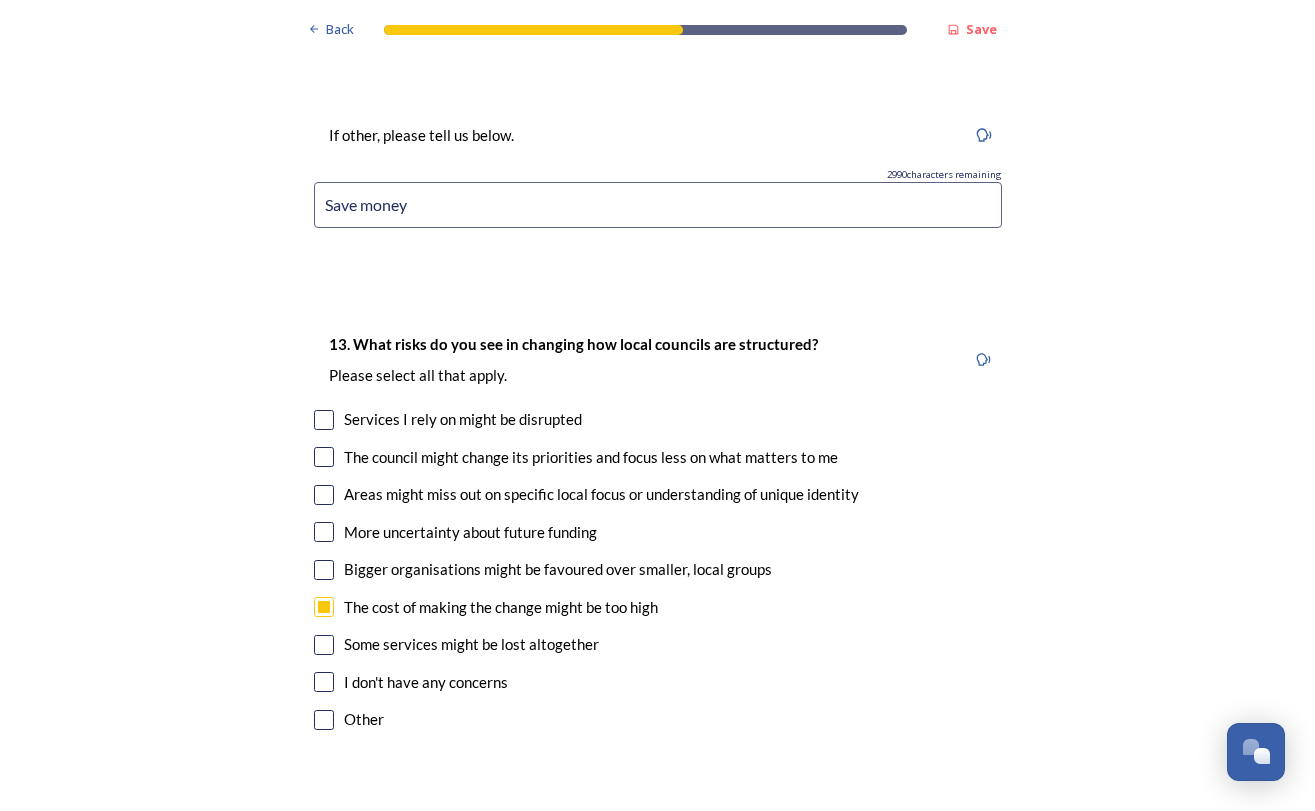 click at bounding box center (324, 420) 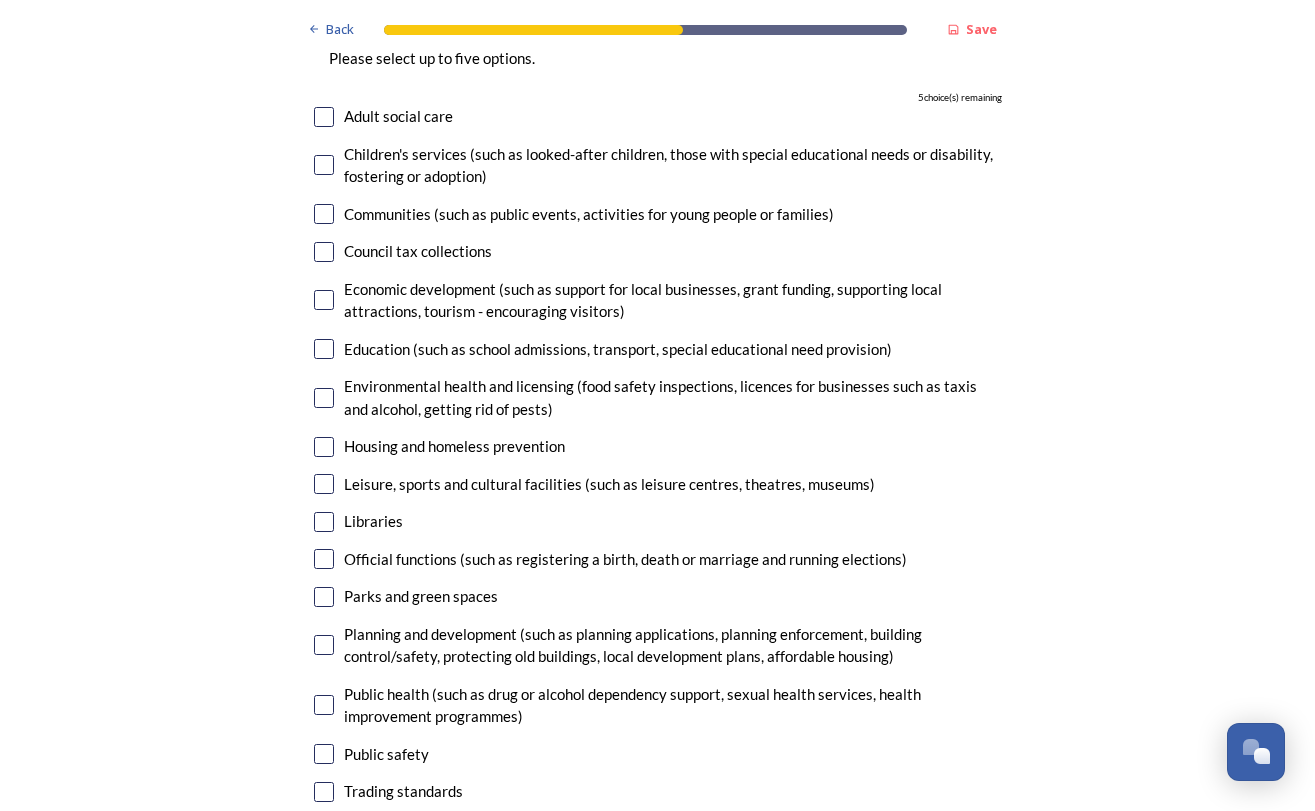scroll, scrollTop: 5005, scrollLeft: 0, axis: vertical 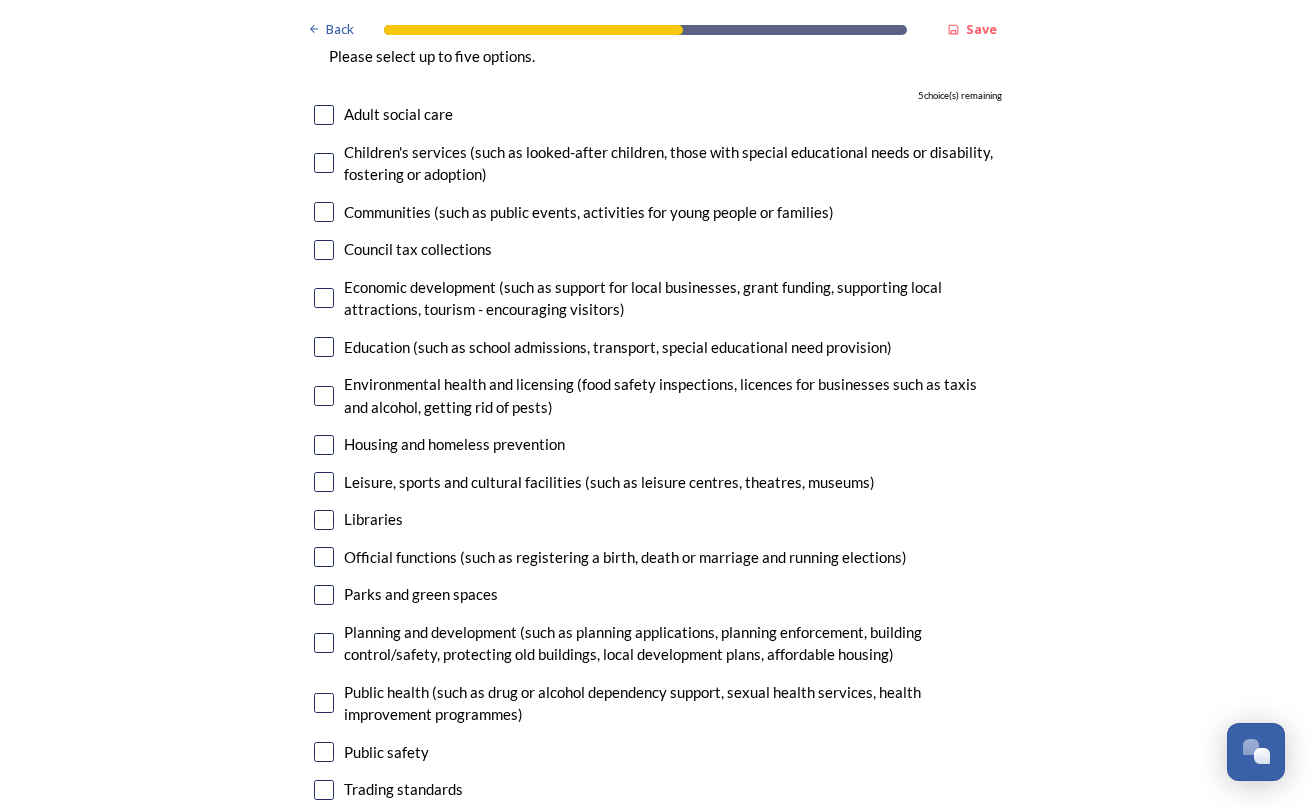 click at bounding box center [324, 298] 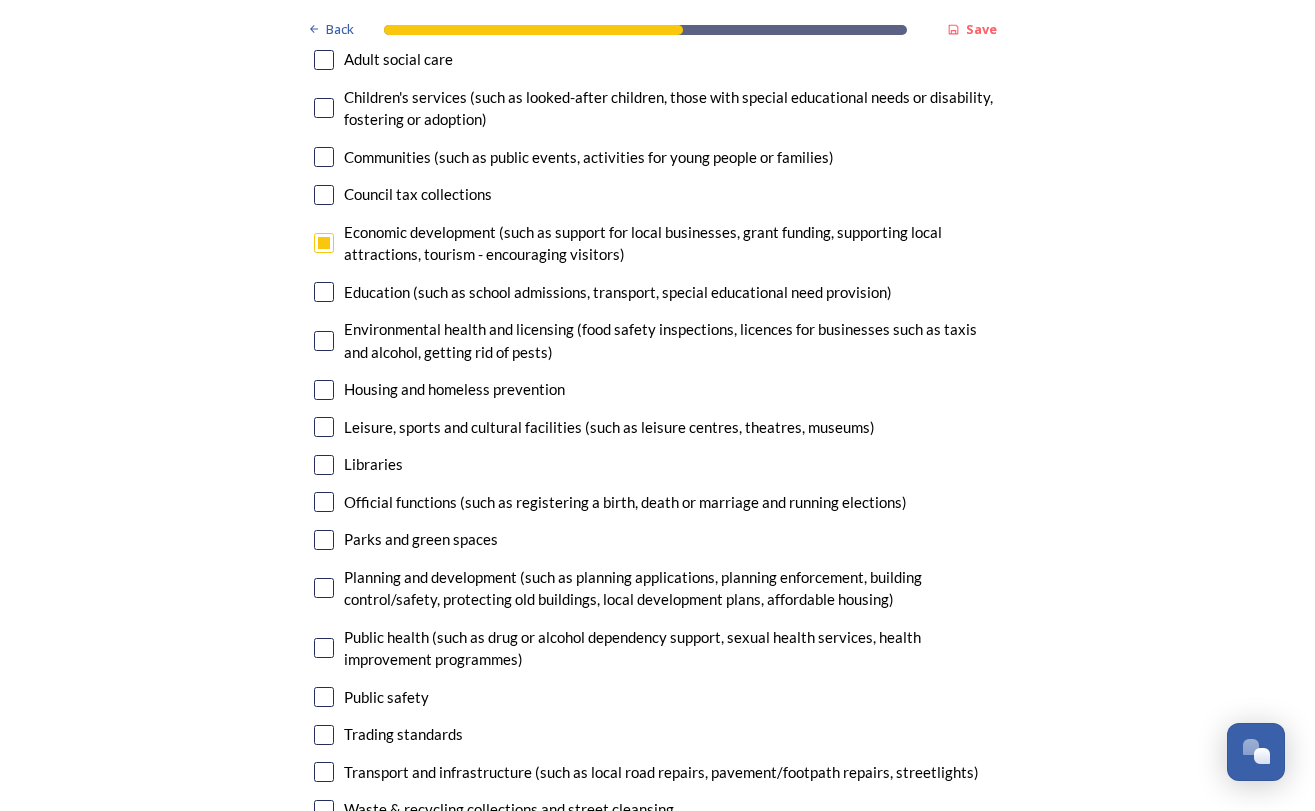 scroll, scrollTop: 5065, scrollLeft: 0, axis: vertical 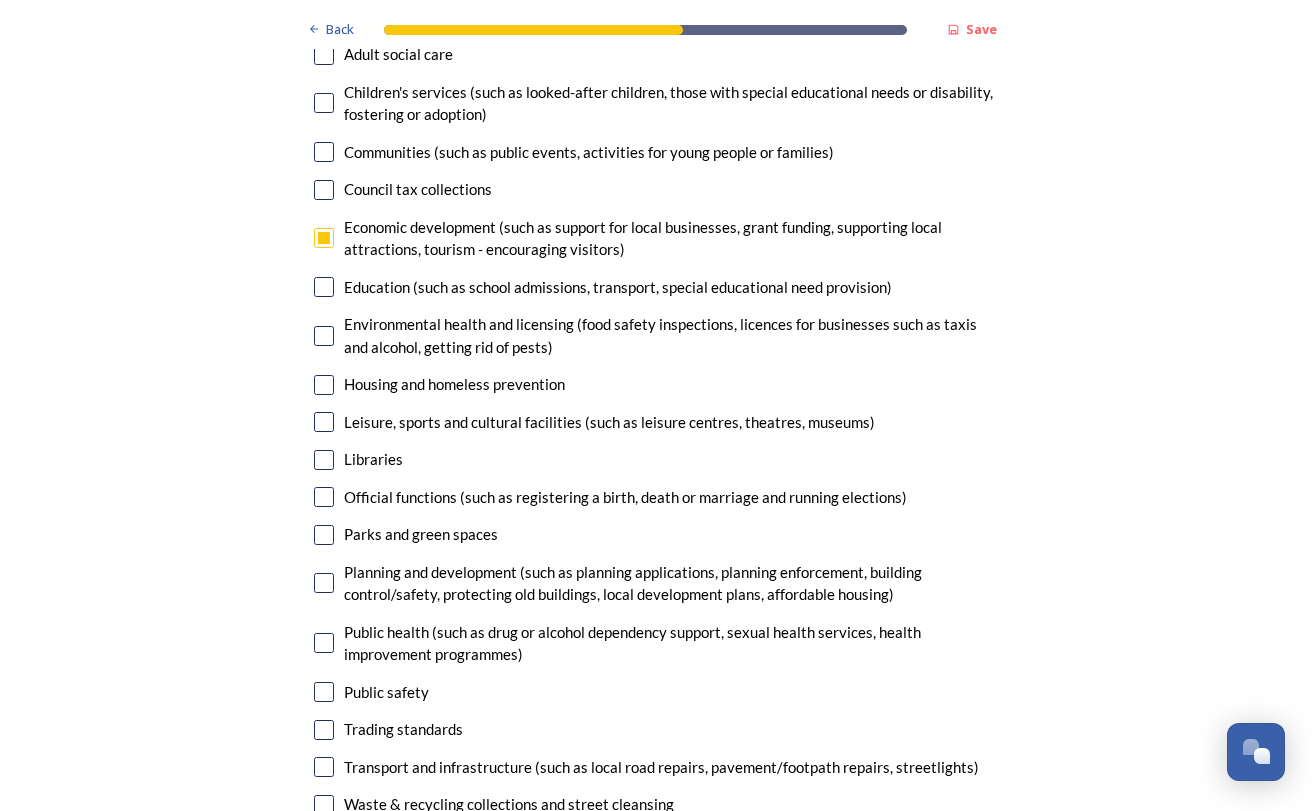 click at bounding box center [324, 385] 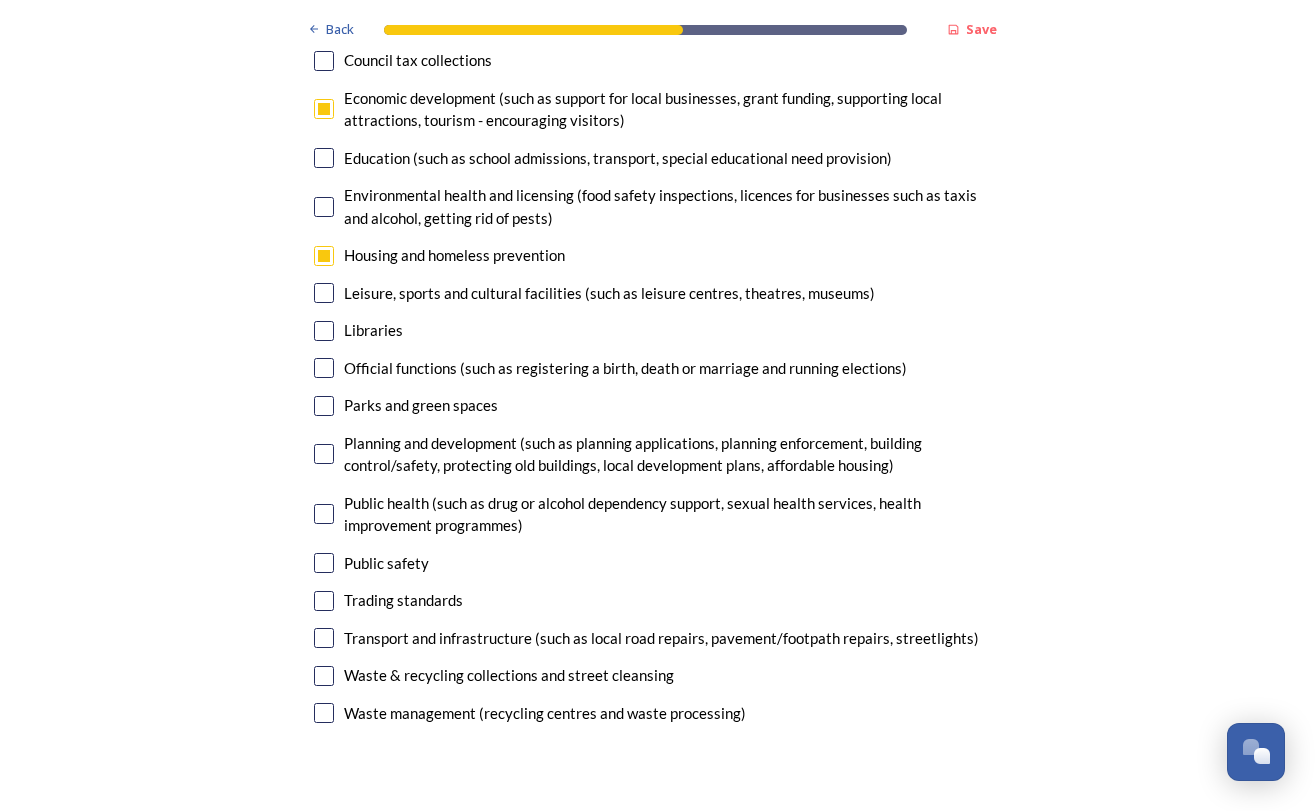 scroll, scrollTop: 5207, scrollLeft: 0, axis: vertical 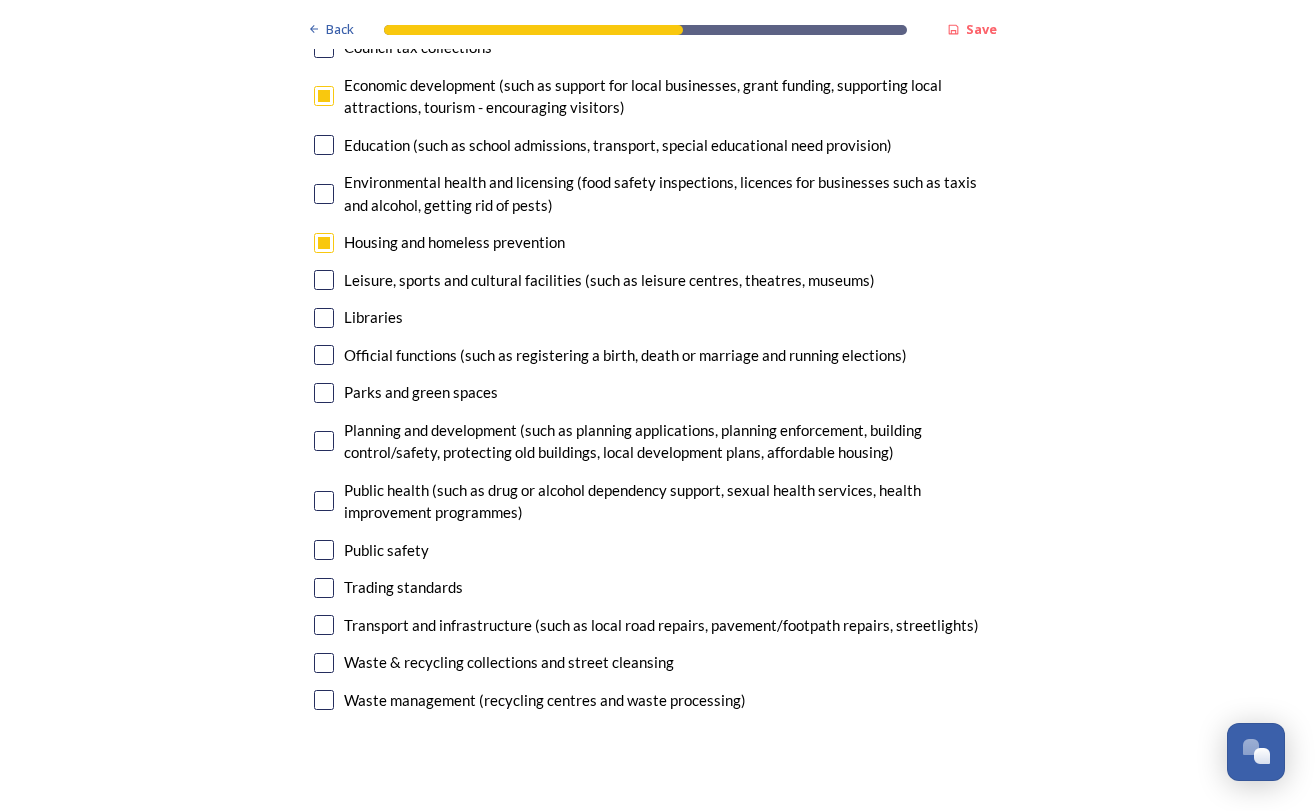 click at bounding box center [324, 441] 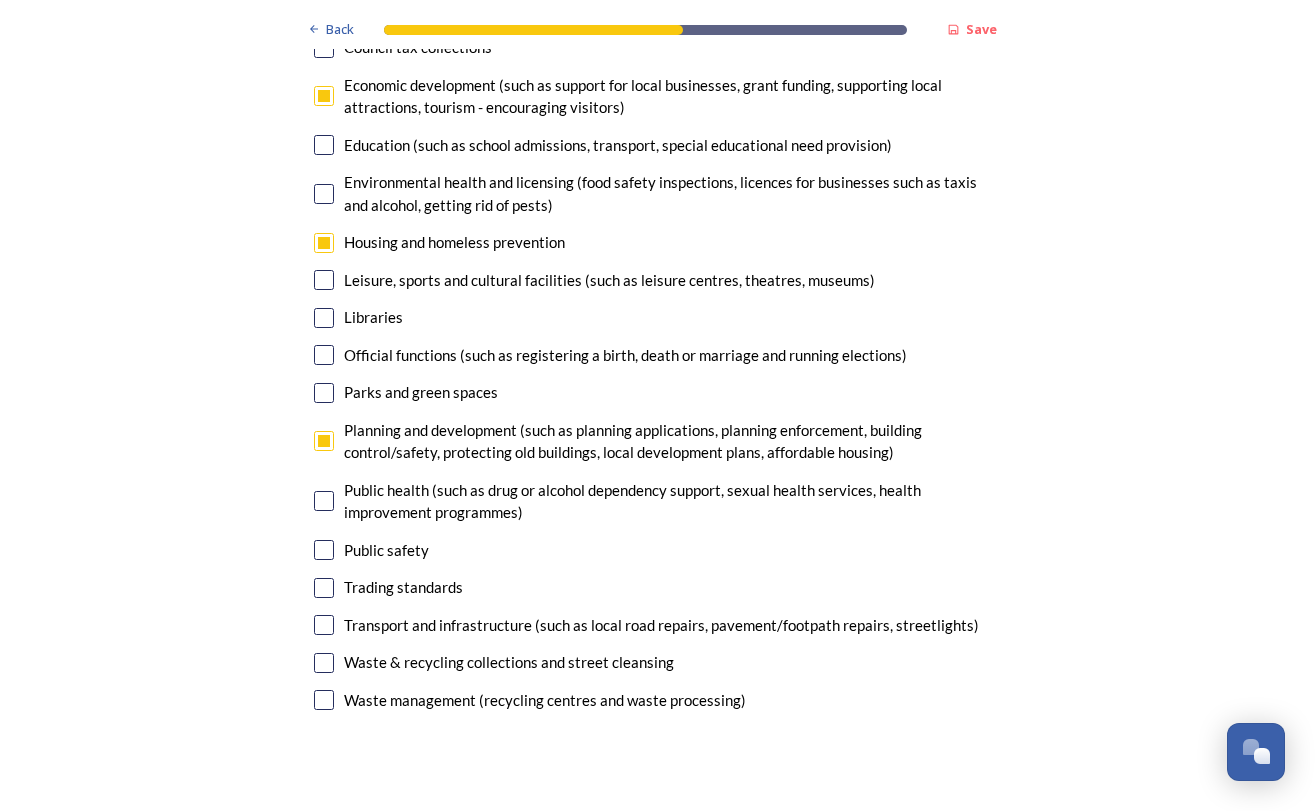 click at bounding box center (324, 625) 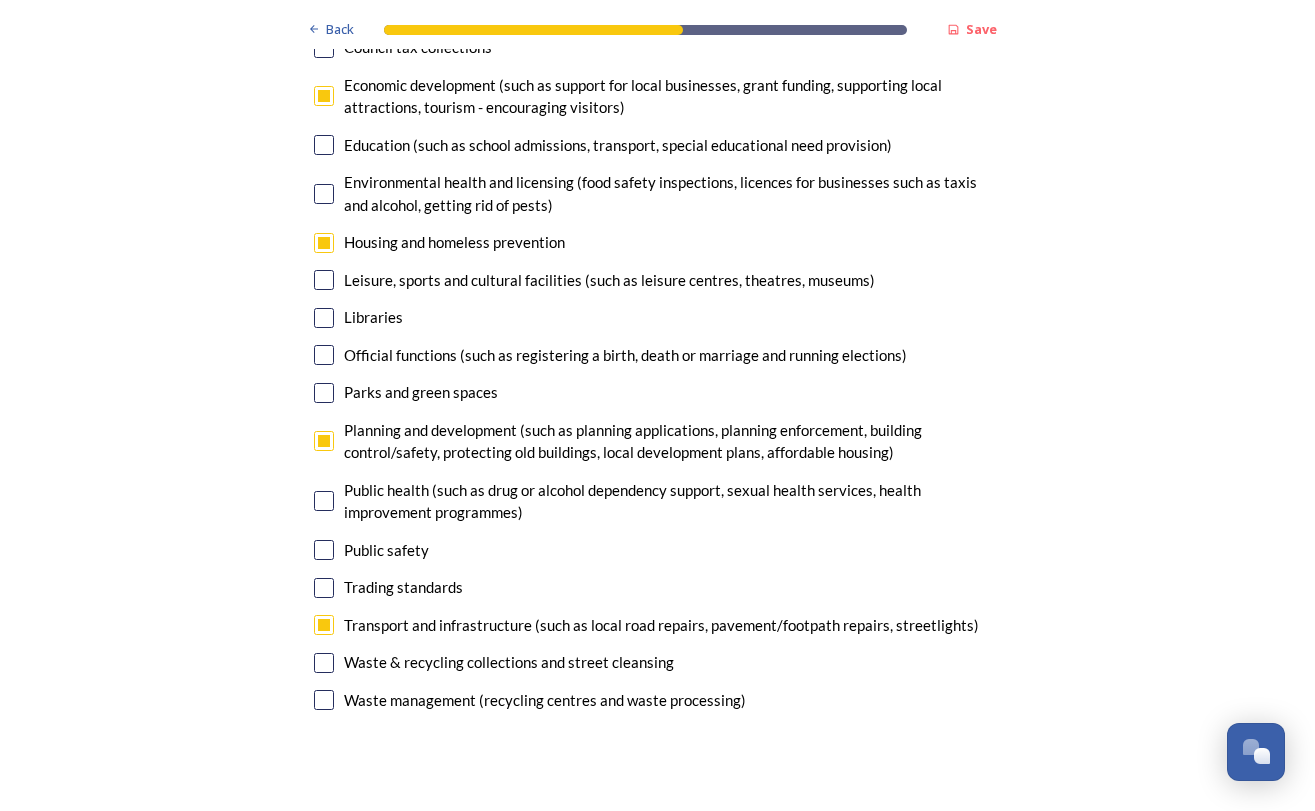 click at bounding box center [324, 663] 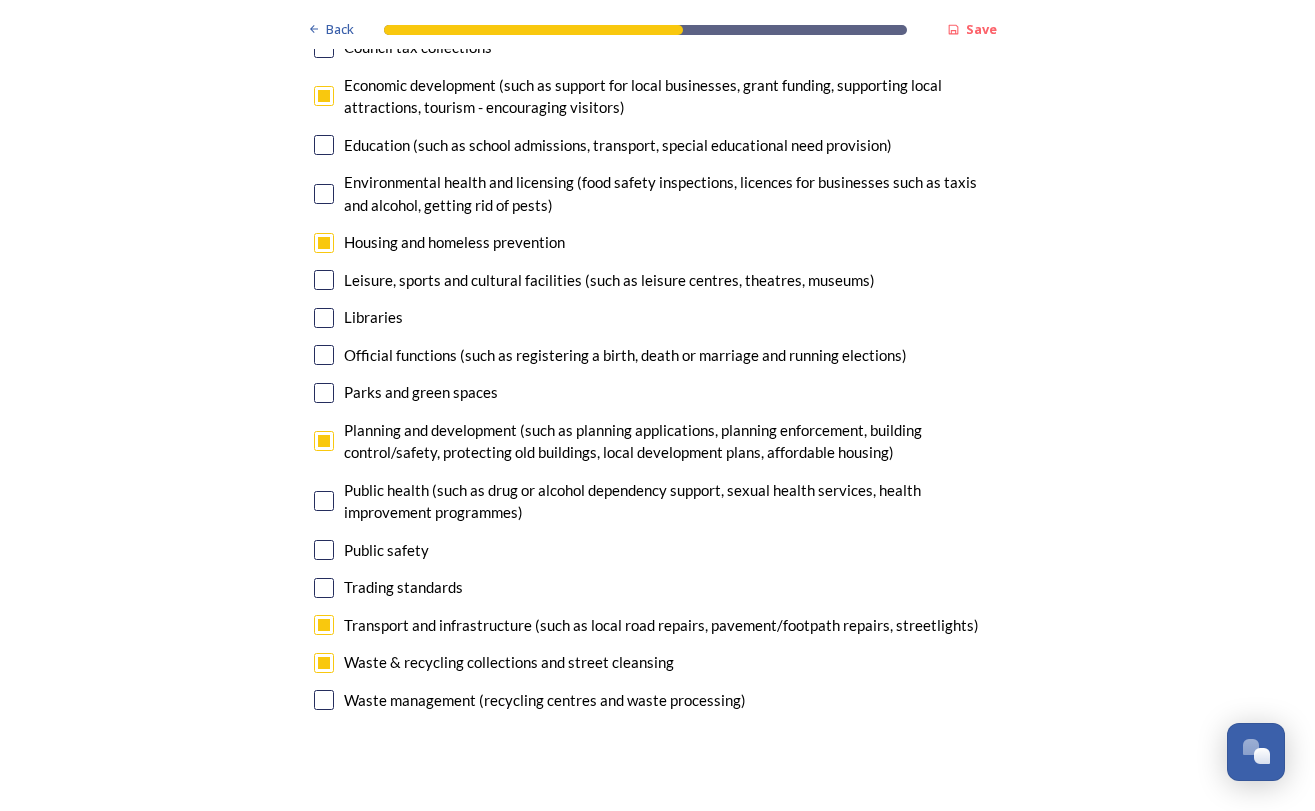 click at bounding box center [324, 700] 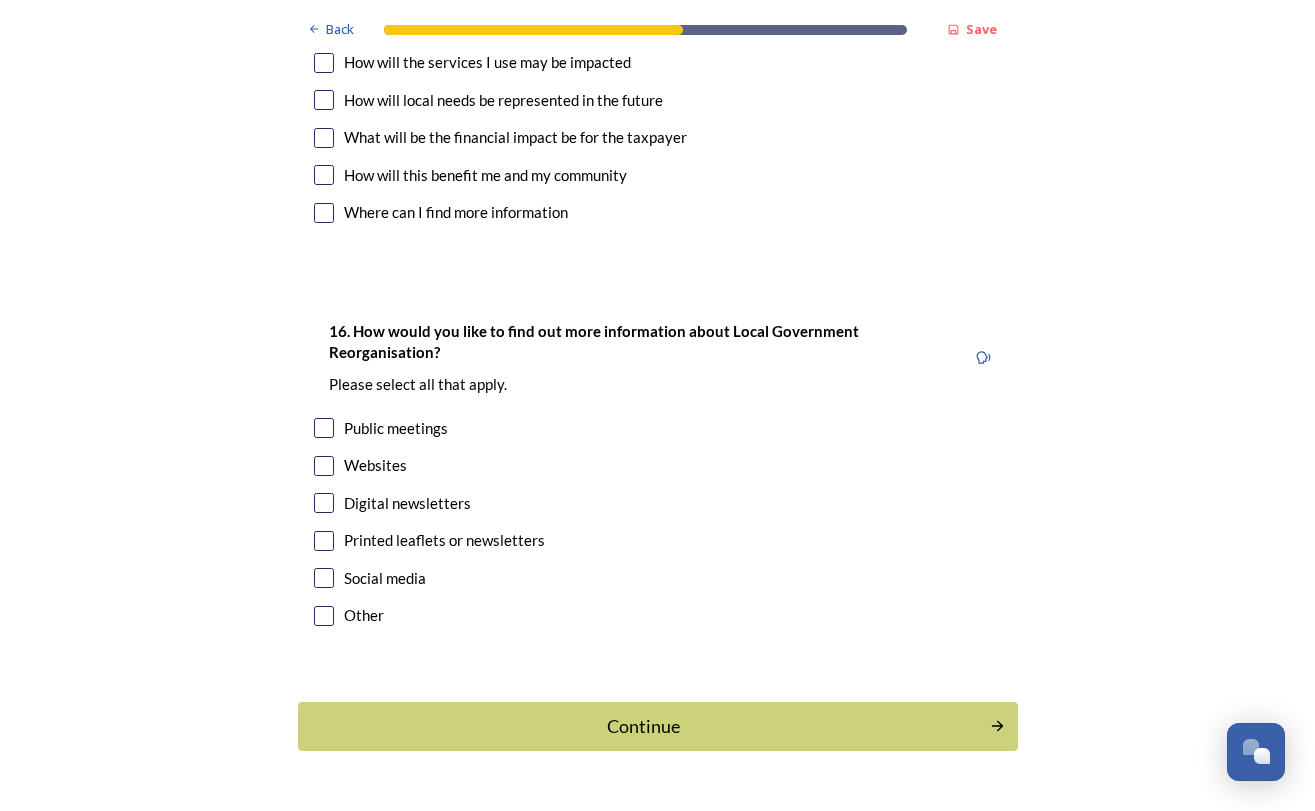 scroll, scrollTop: 6225, scrollLeft: 0, axis: vertical 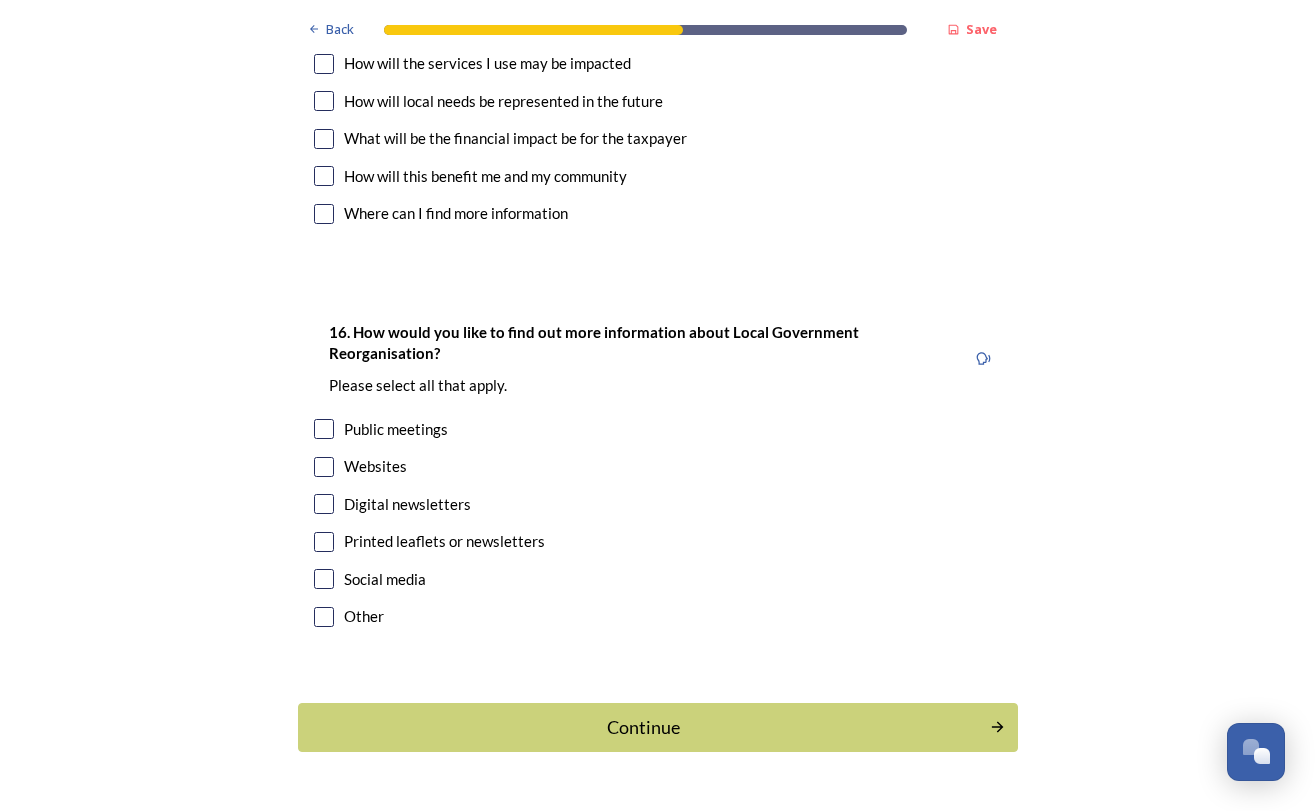 click at bounding box center [324, 467] 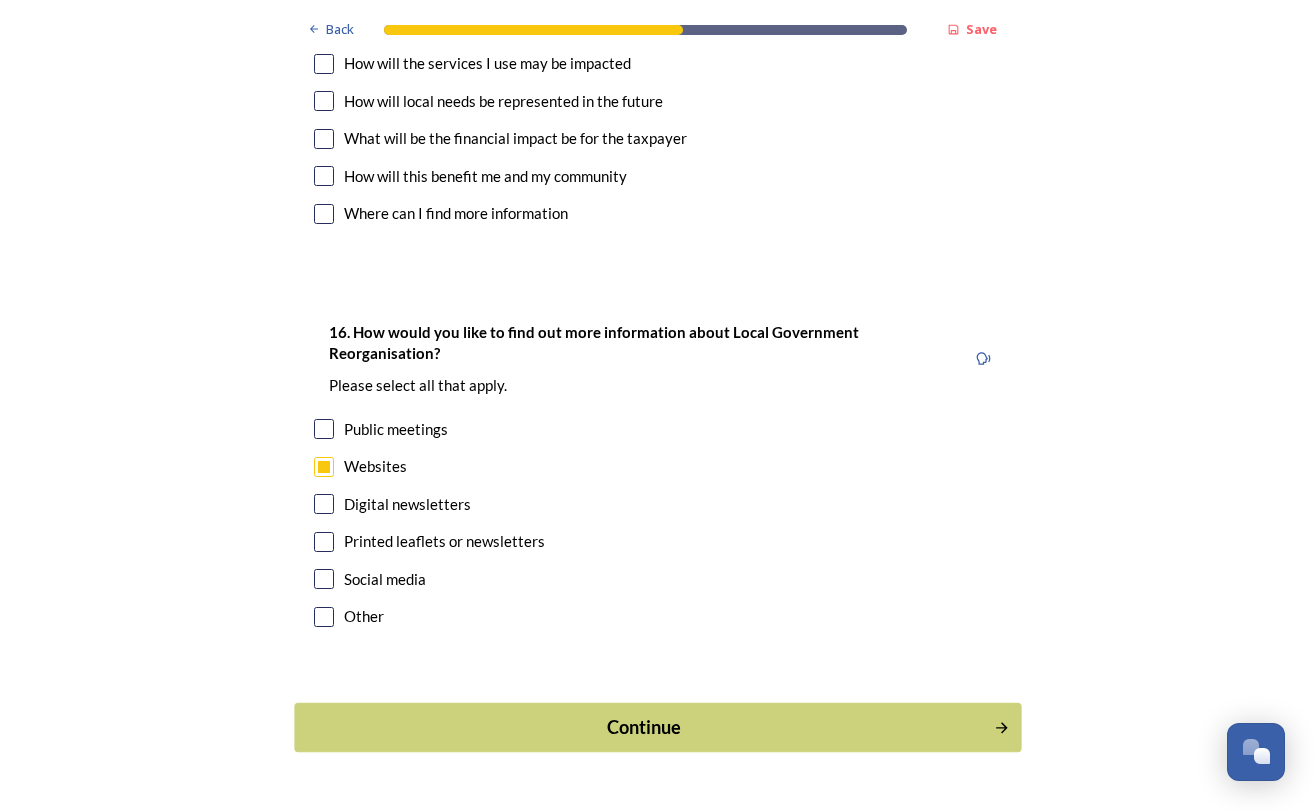 click on "Continue" at bounding box center (657, 727) 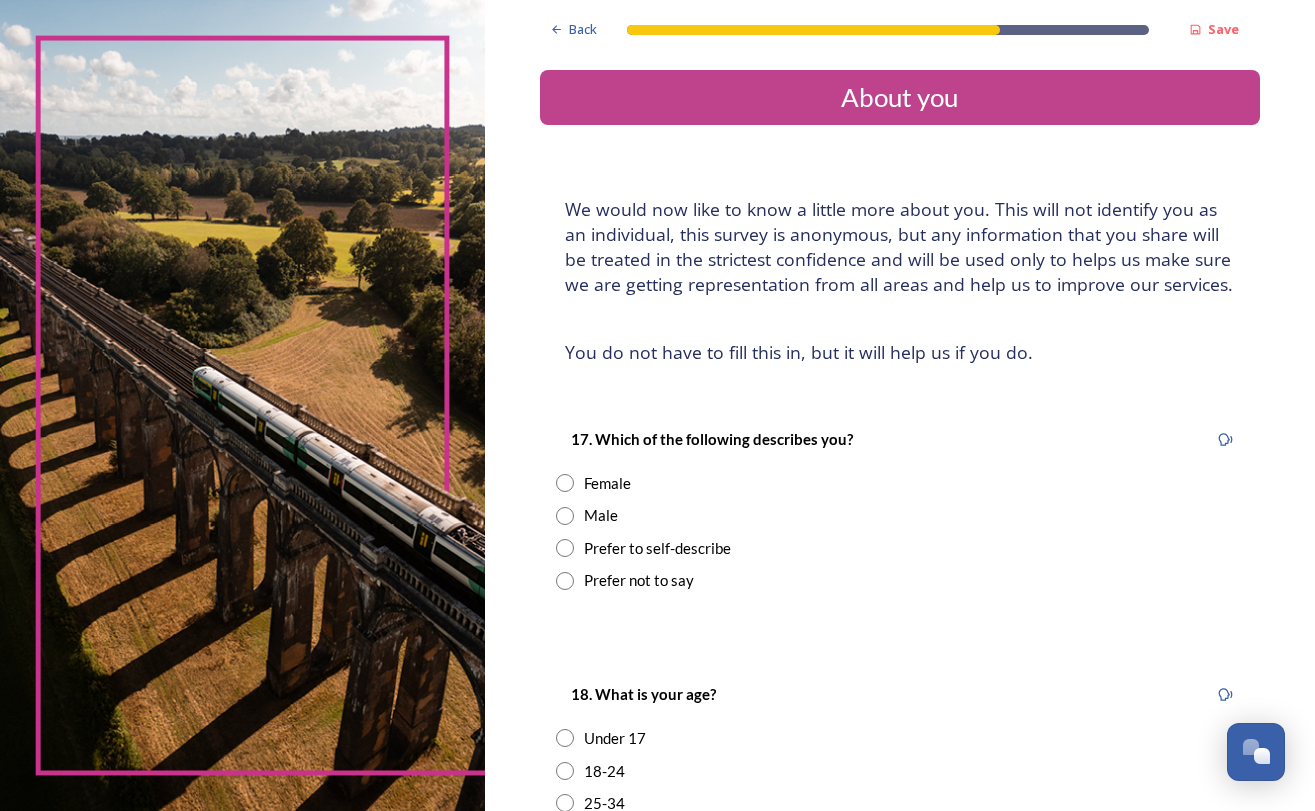 click on "Male" at bounding box center [601, 515] 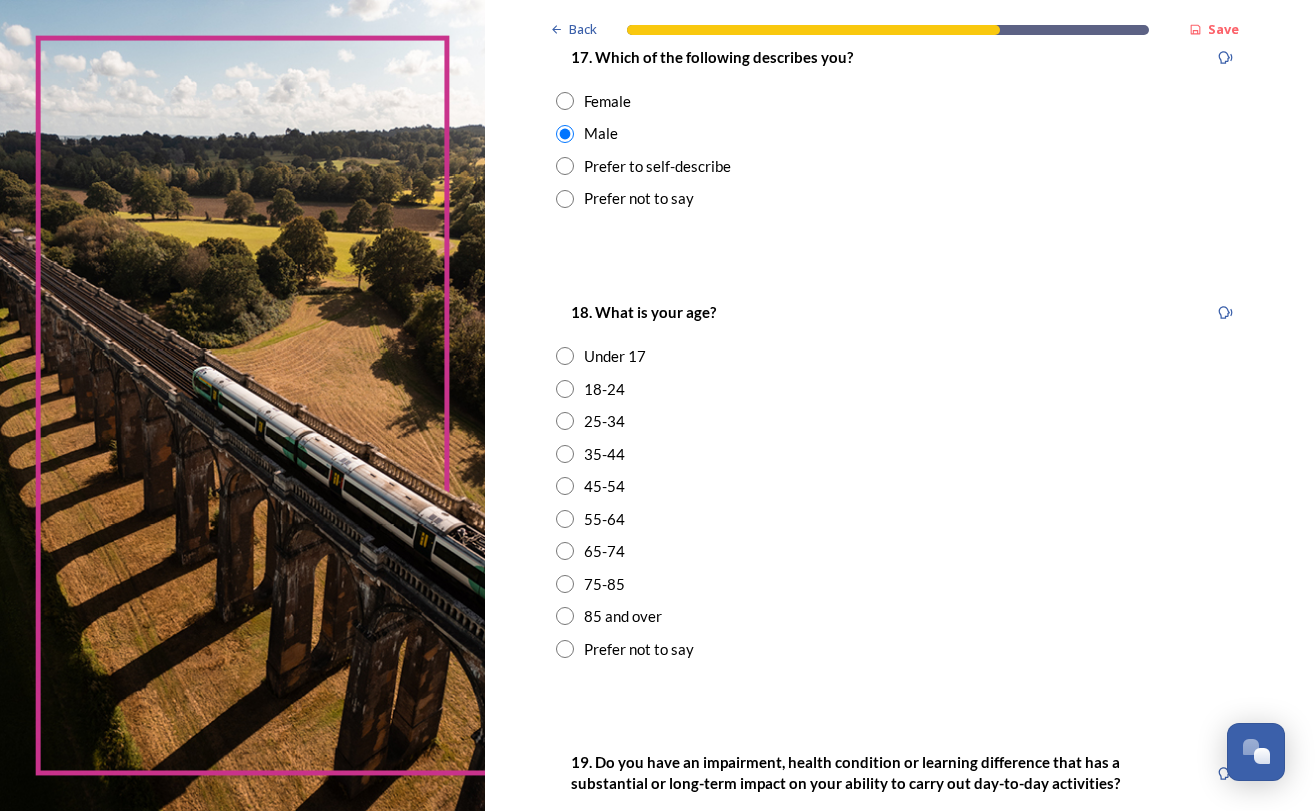scroll, scrollTop: 384, scrollLeft: 0, axis: vertical 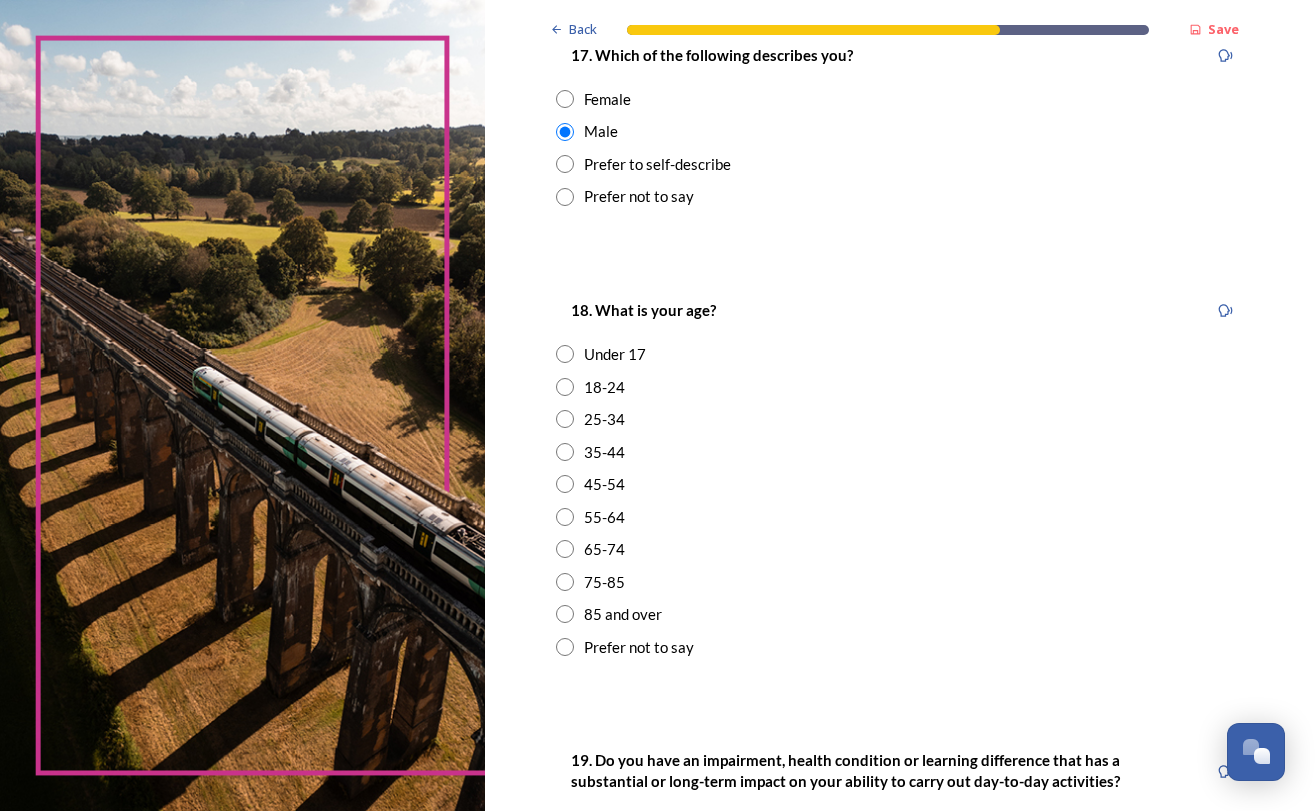 click on "55-64" at bounding box center [604, 517] 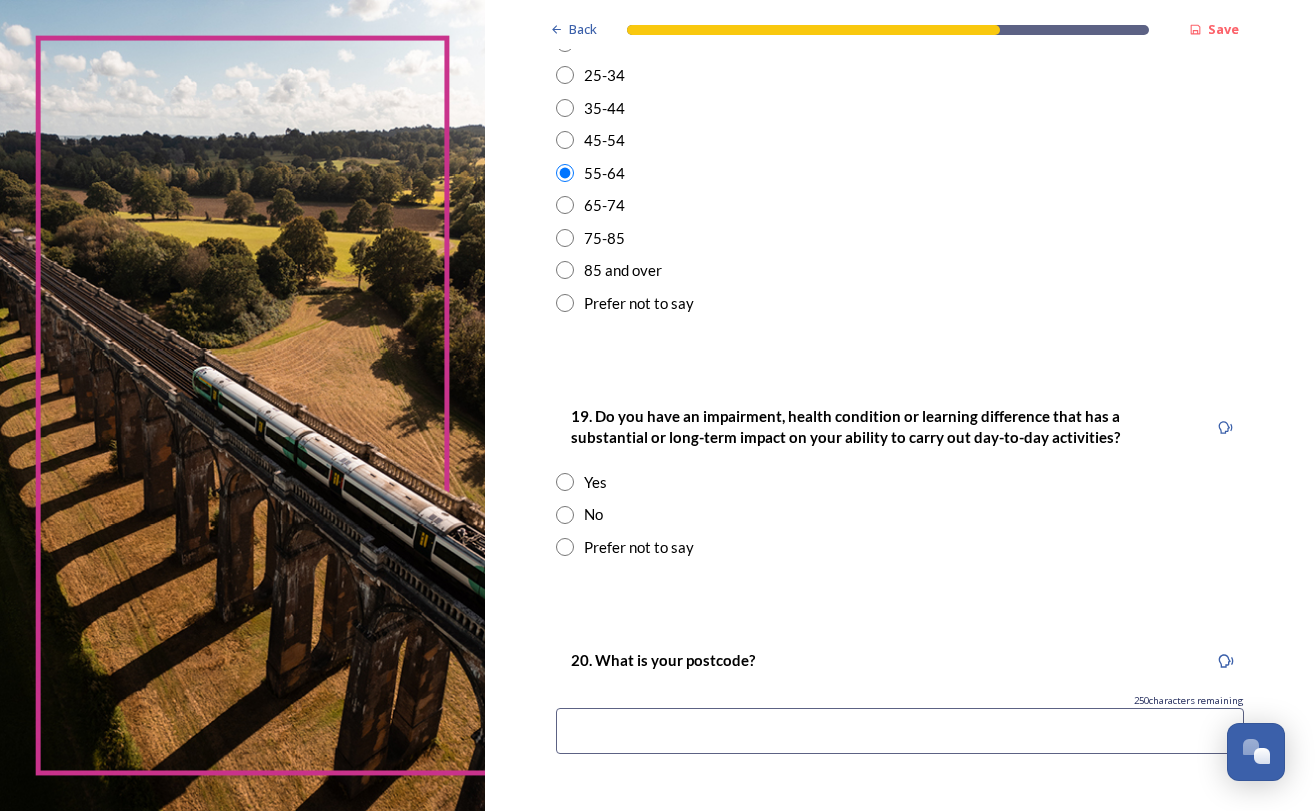 scroll, scrollTop: 729, scrollLeft: 0, axis: vertical 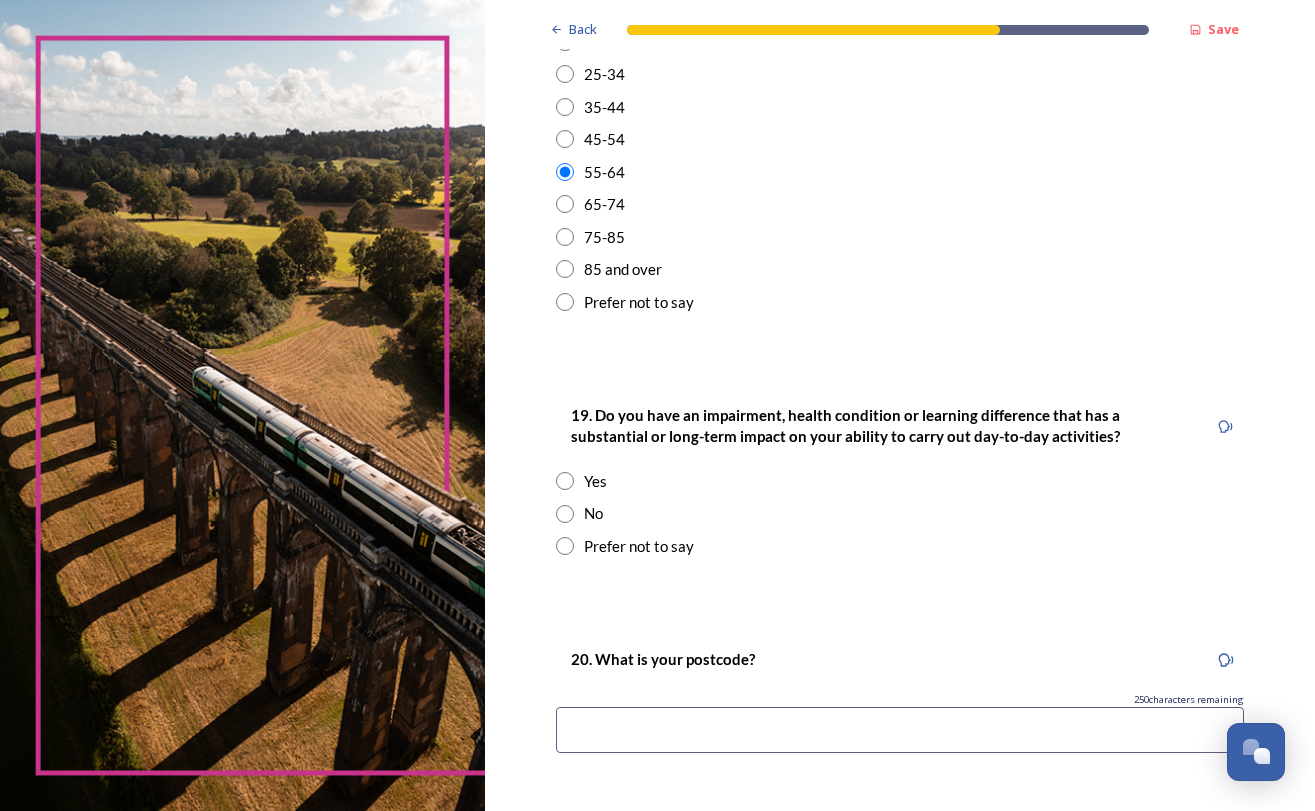 click on "19. Do you have an impairment, health condition or learning difference that has a substantial or long-term impact on your ability to carry out day-to-day activities? Yes No Prefer not to say" at bounding box center [900, 480] 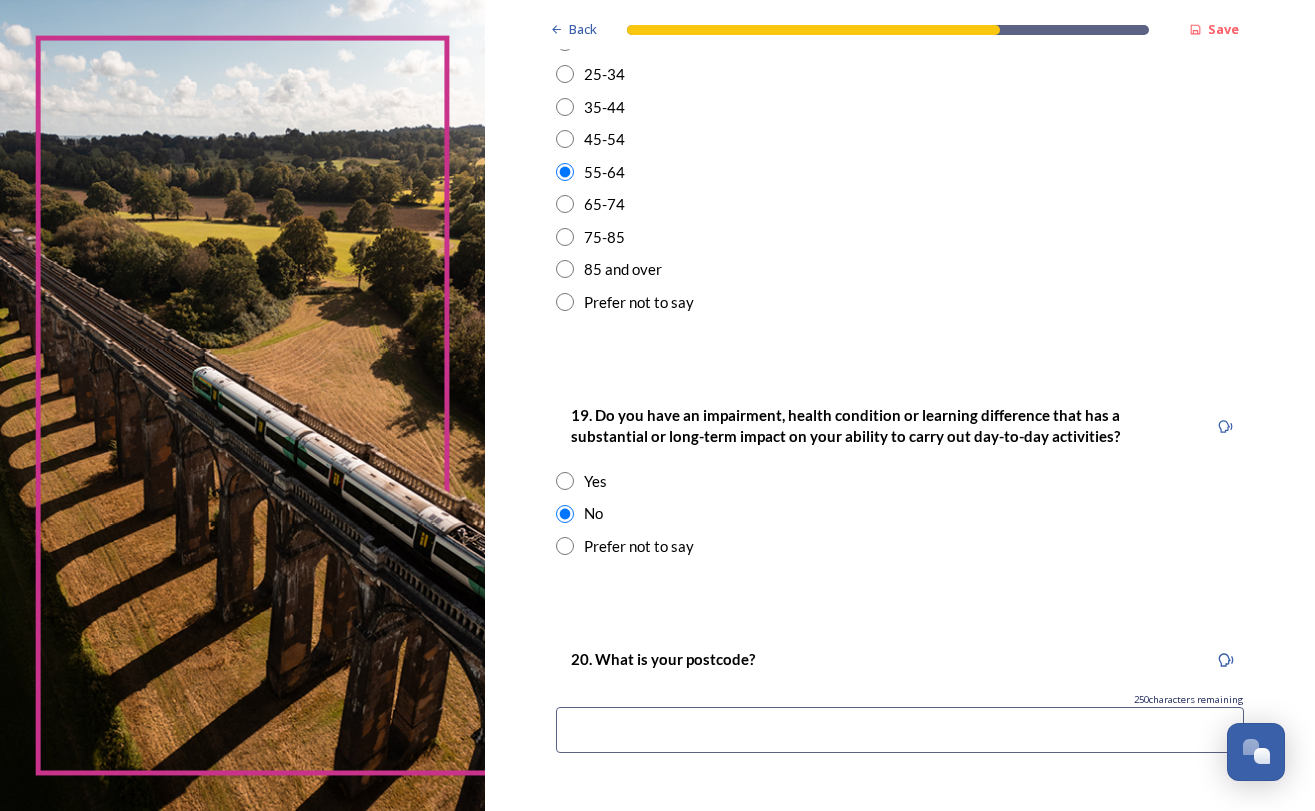 click at bounding box center (900, 730) 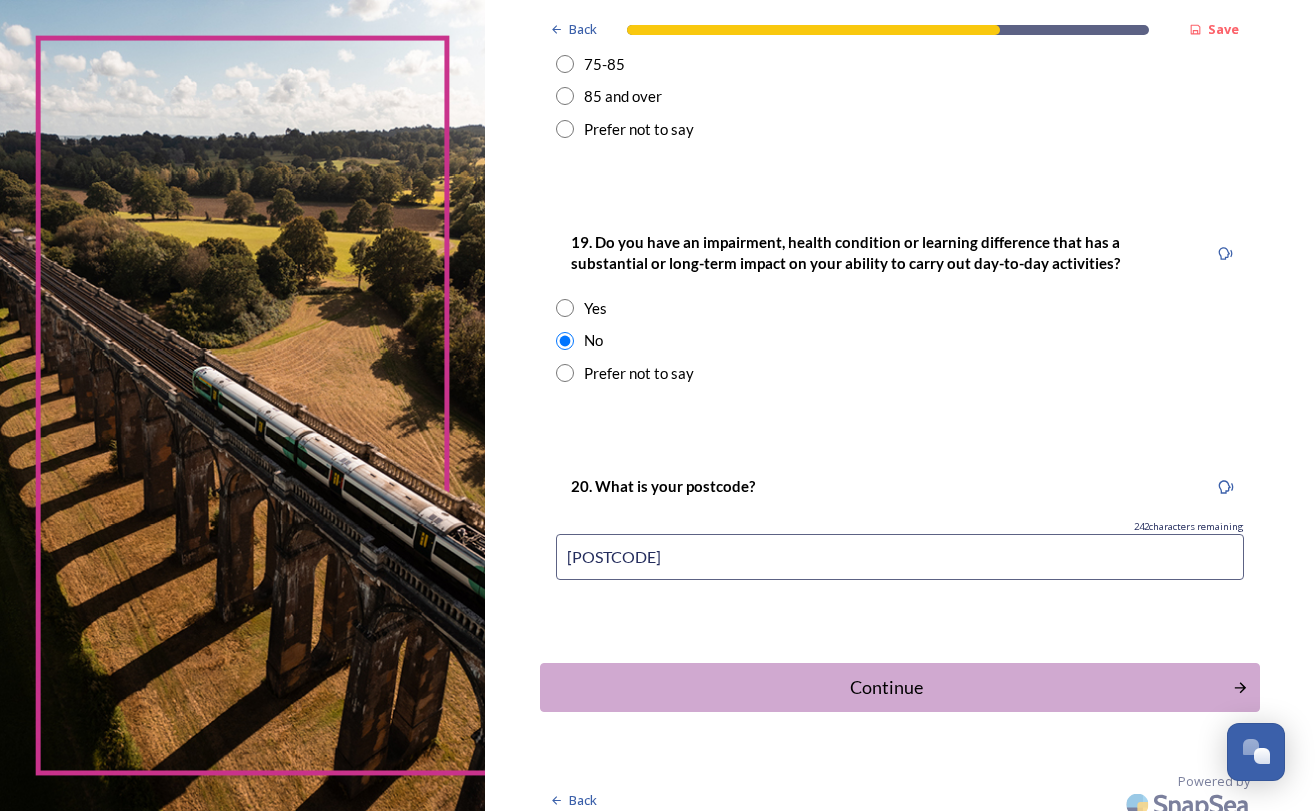 scroll, scrollTop: 901, scrollLeft: 0, axis: vertical 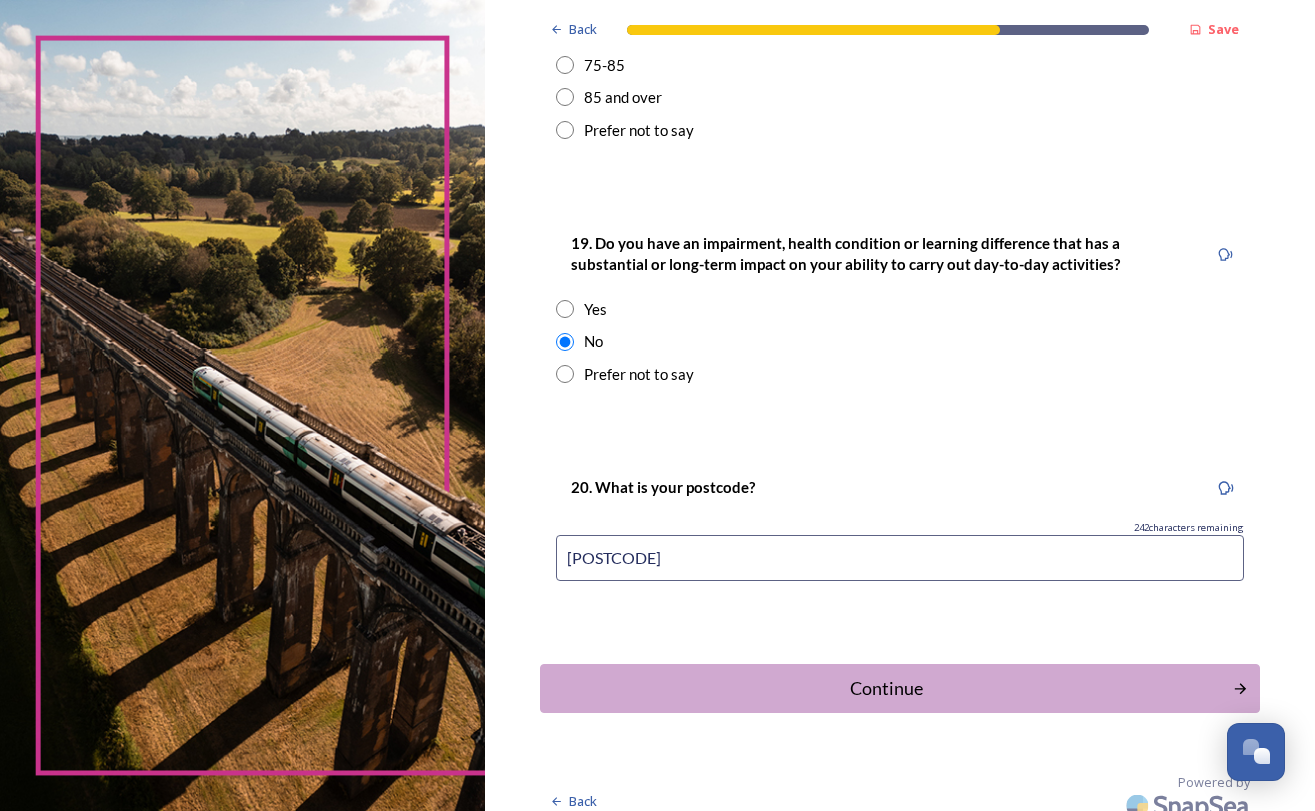 type on "[POSTCODE]" 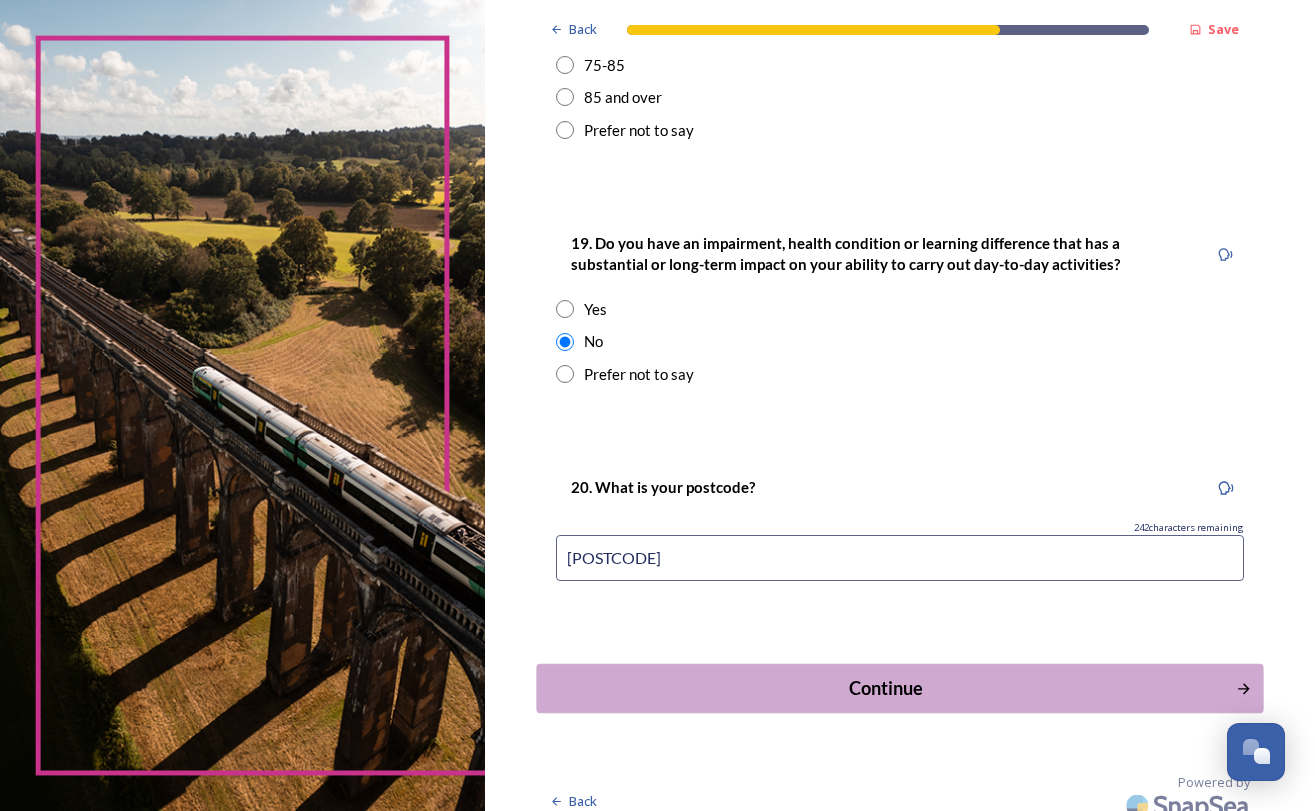 click on "Continue" at bounding box center (885, 688) 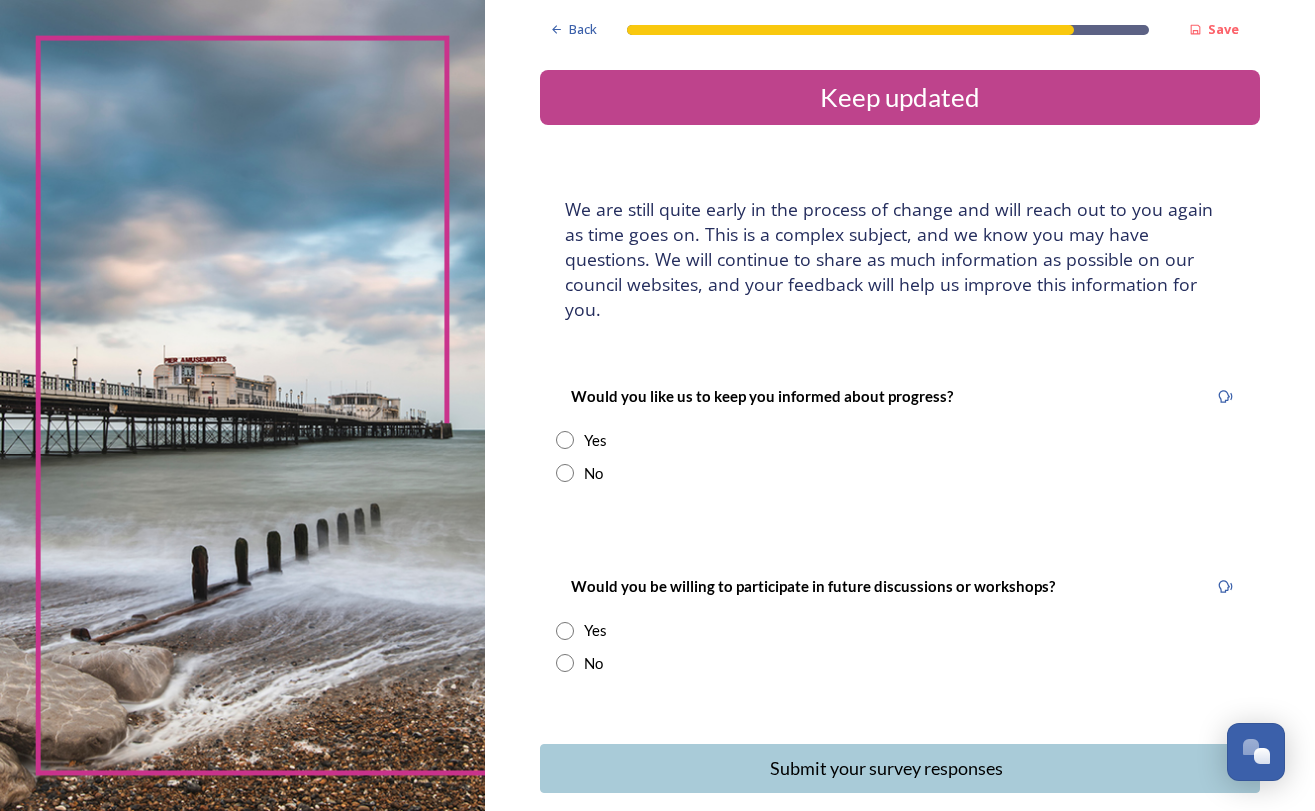 click at bounding box center [565, 473] 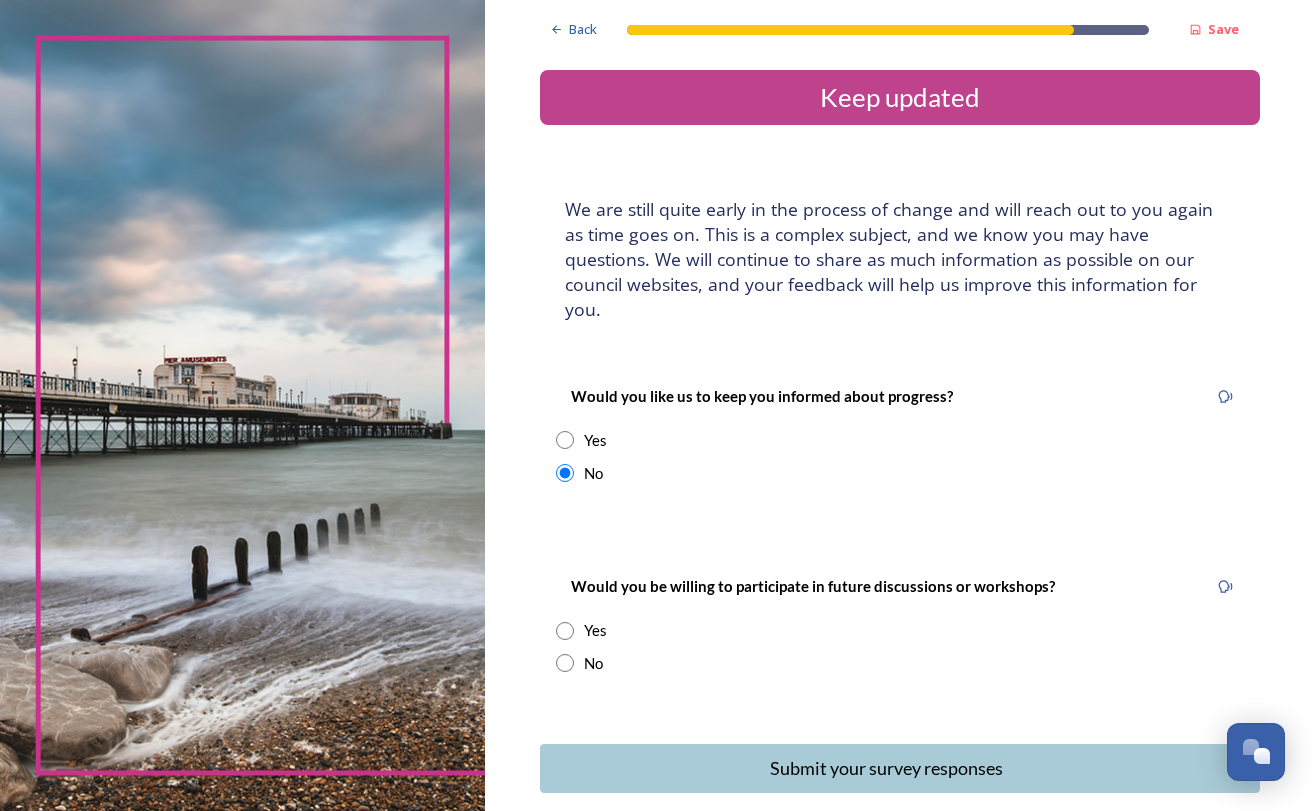 click at bounding box center [565, 663] 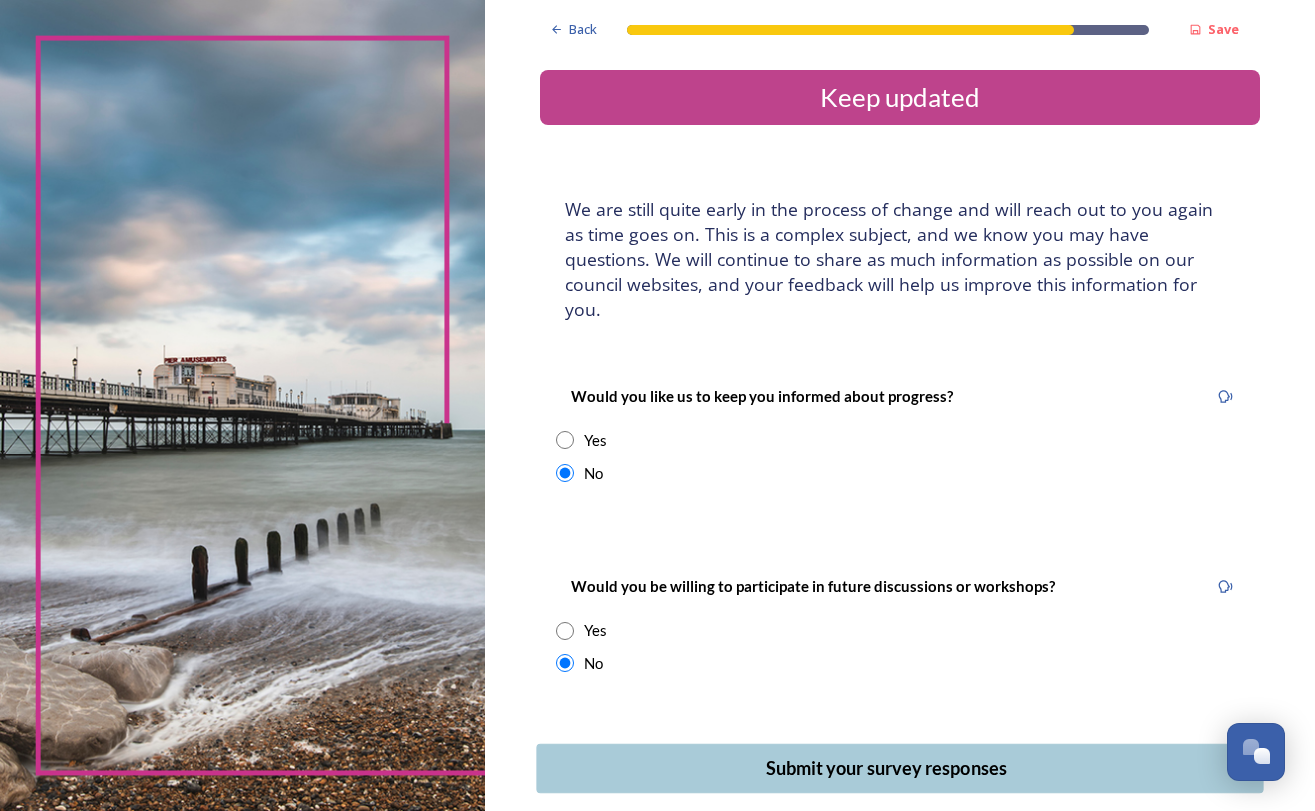 click on "Submit your survey responses" at bounding box center (885, 768) 